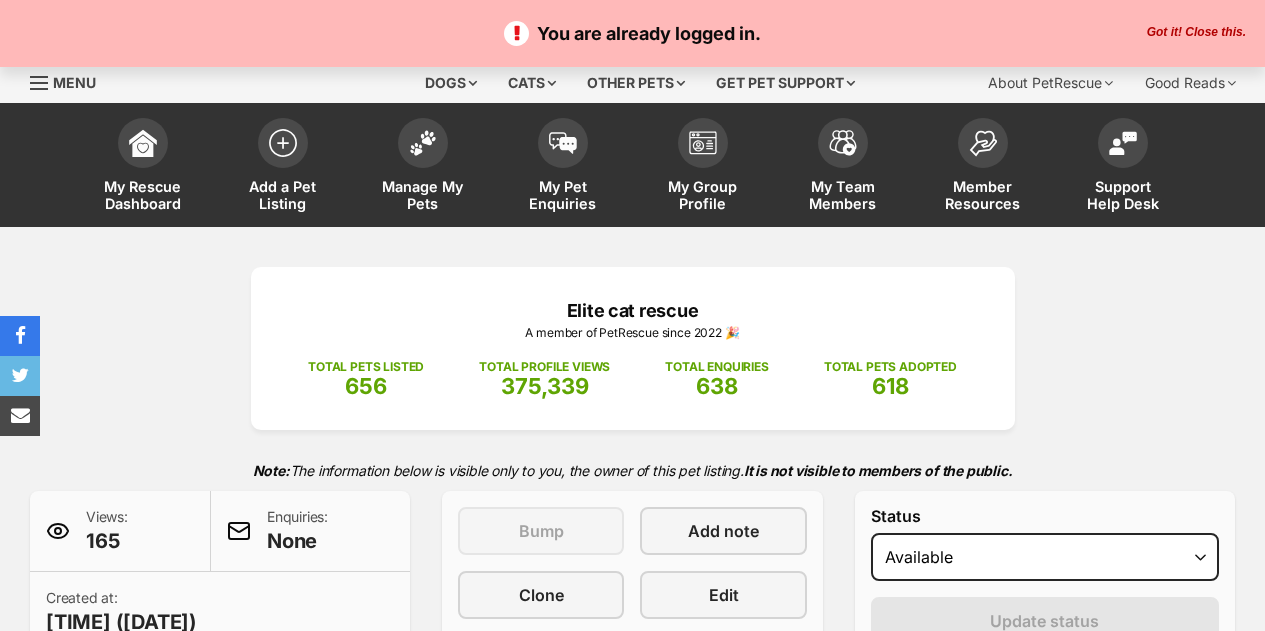 scroll, scrollTop: 0, scrollLeft: 0, axis: both 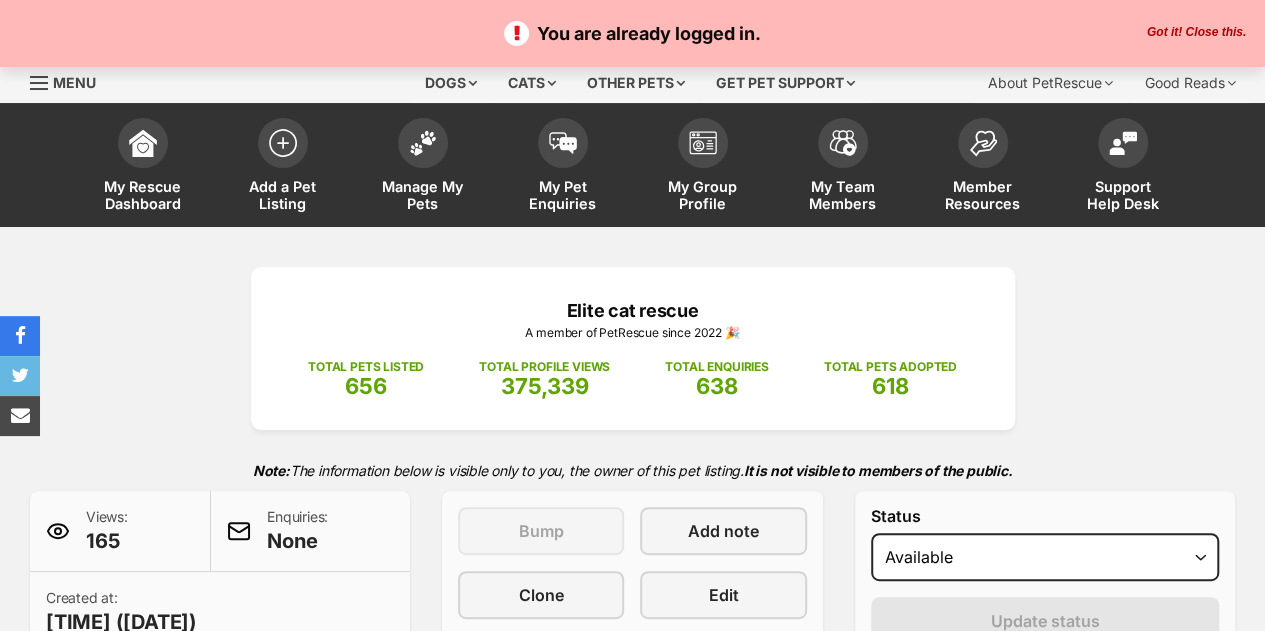 click on "Got it! Close this." at bounding box center [1196, 33] 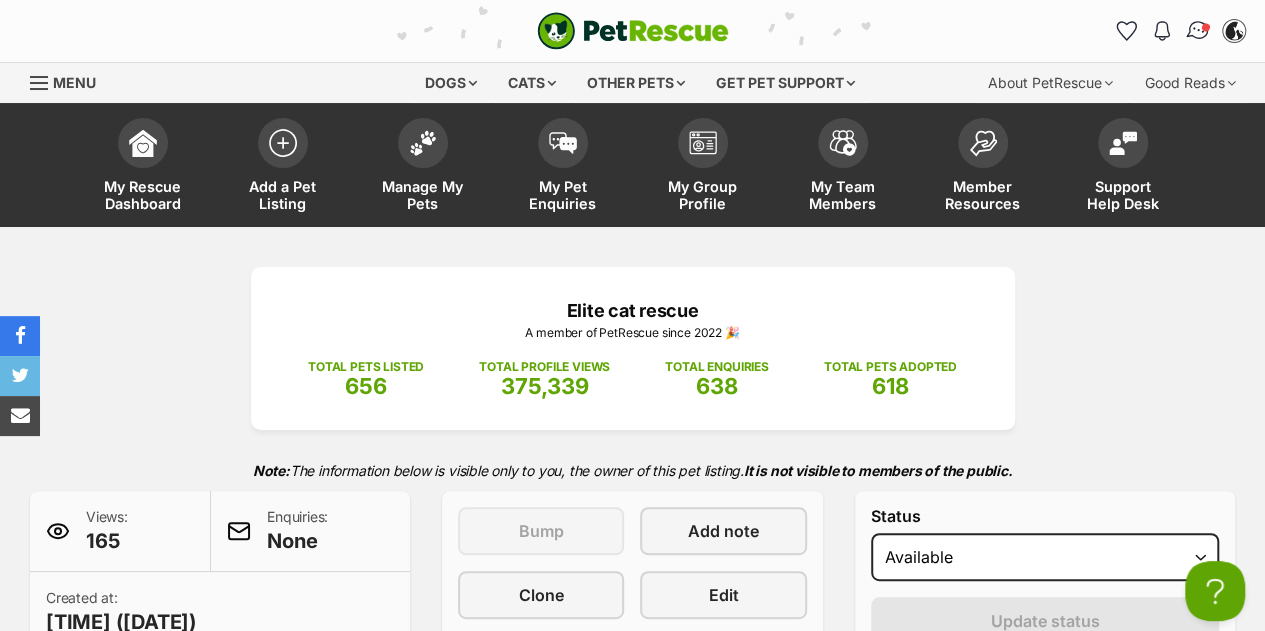 scroll, scrollTop: 0, scrollLeft: 0, axis: both 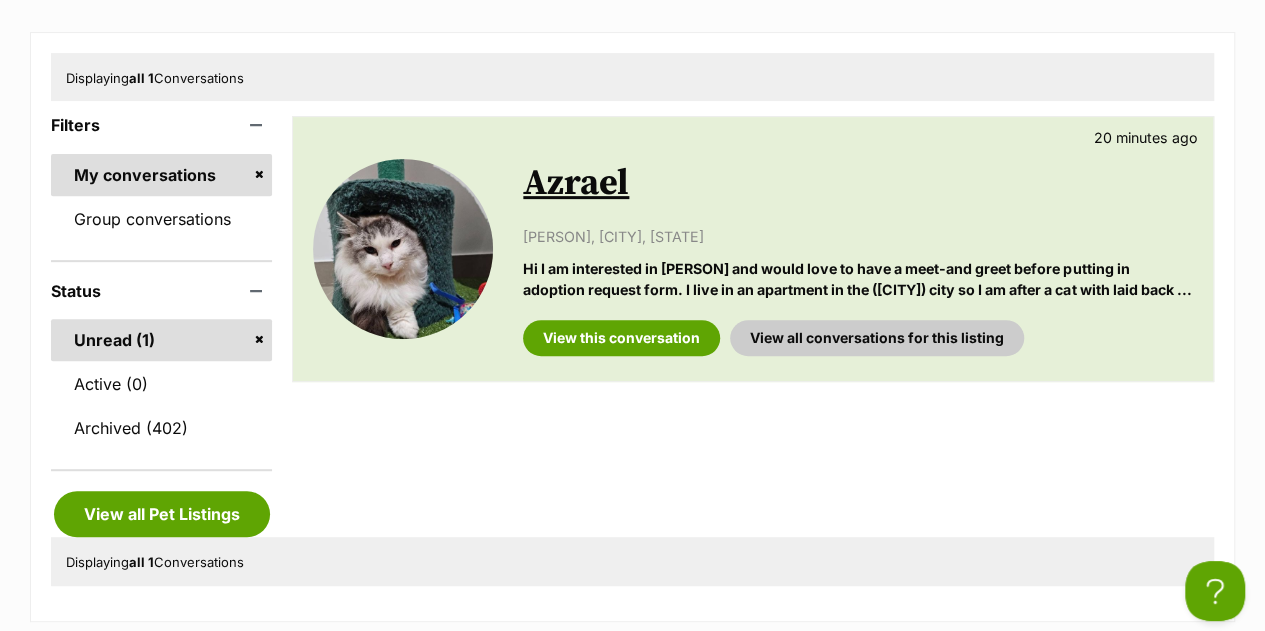 click on "Azrael" at bounding box center (576, 183) 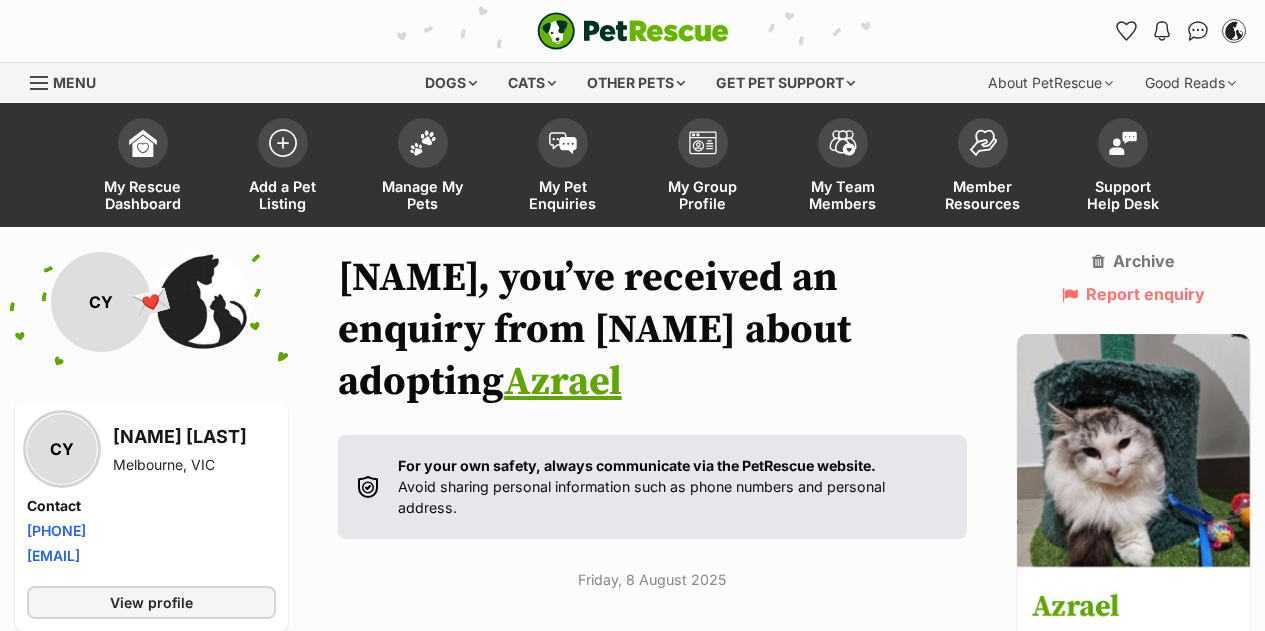 scroll, scrollTop: 0, scrollLeft: 0, axis: both 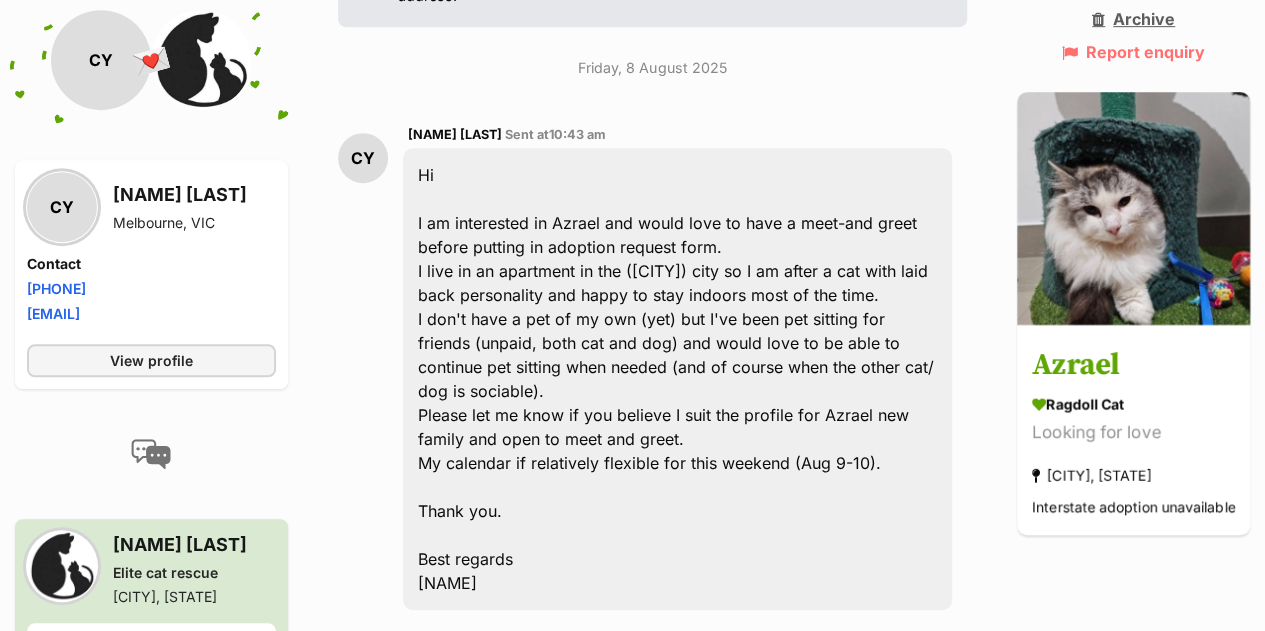 click on "Archive" at bounding box center (1133, 19) 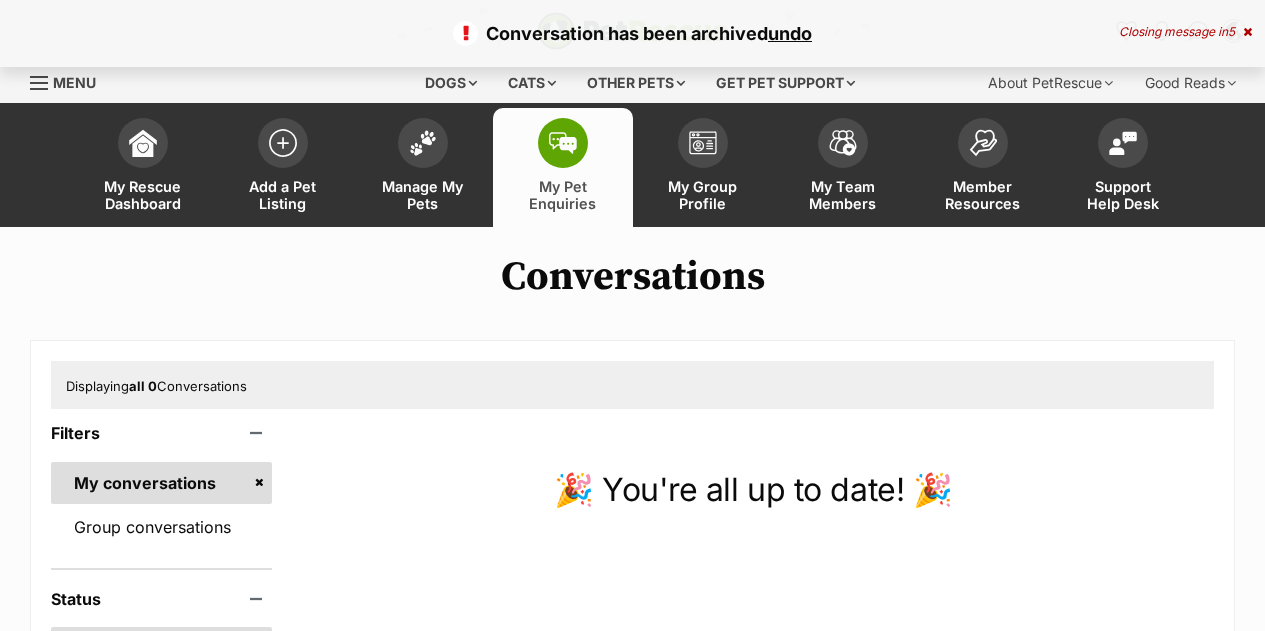 scroll, scrollTop: 0, scrollLeft: 0, axis: both 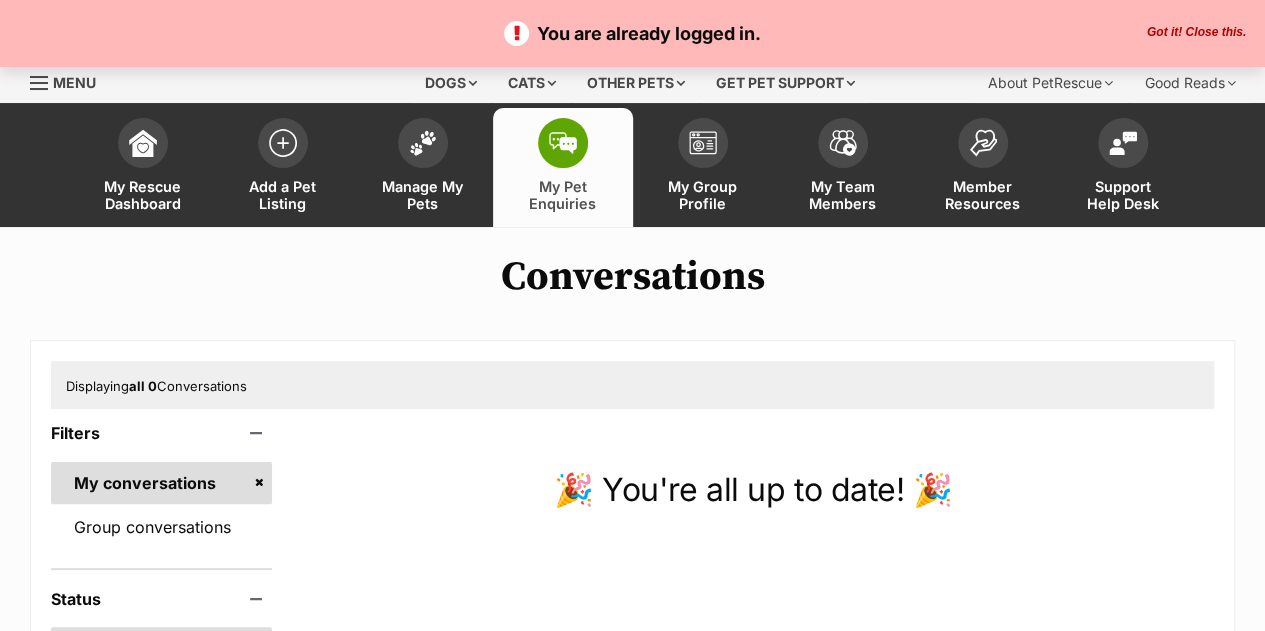 click on "Got it! Close this." at bounding box center (1196, 33) 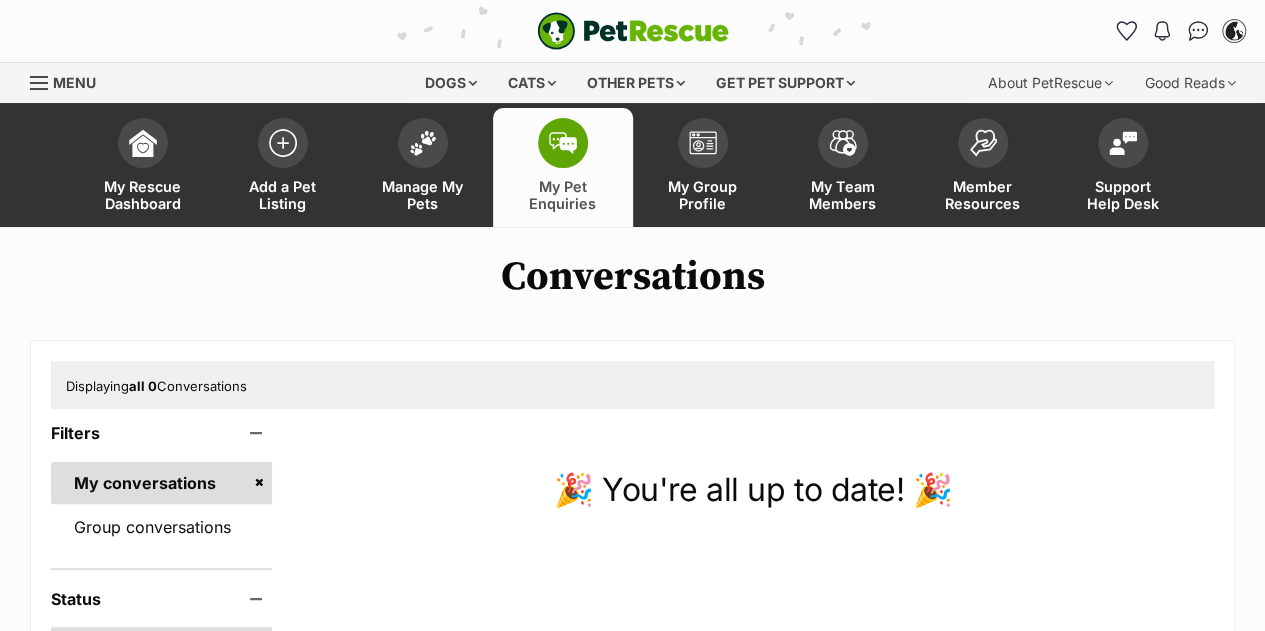 scroll, scrollTop: 0, scrollLeft: 0, axis: both 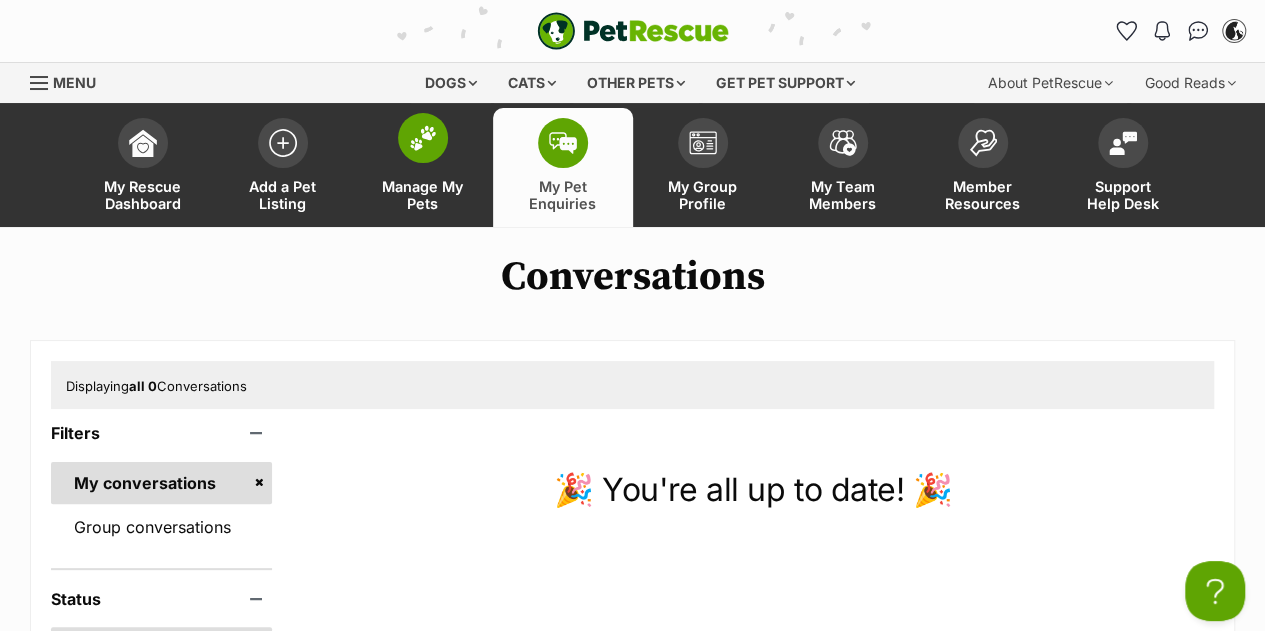 click on "Manage My Pets" at bounding box center [423, 195] 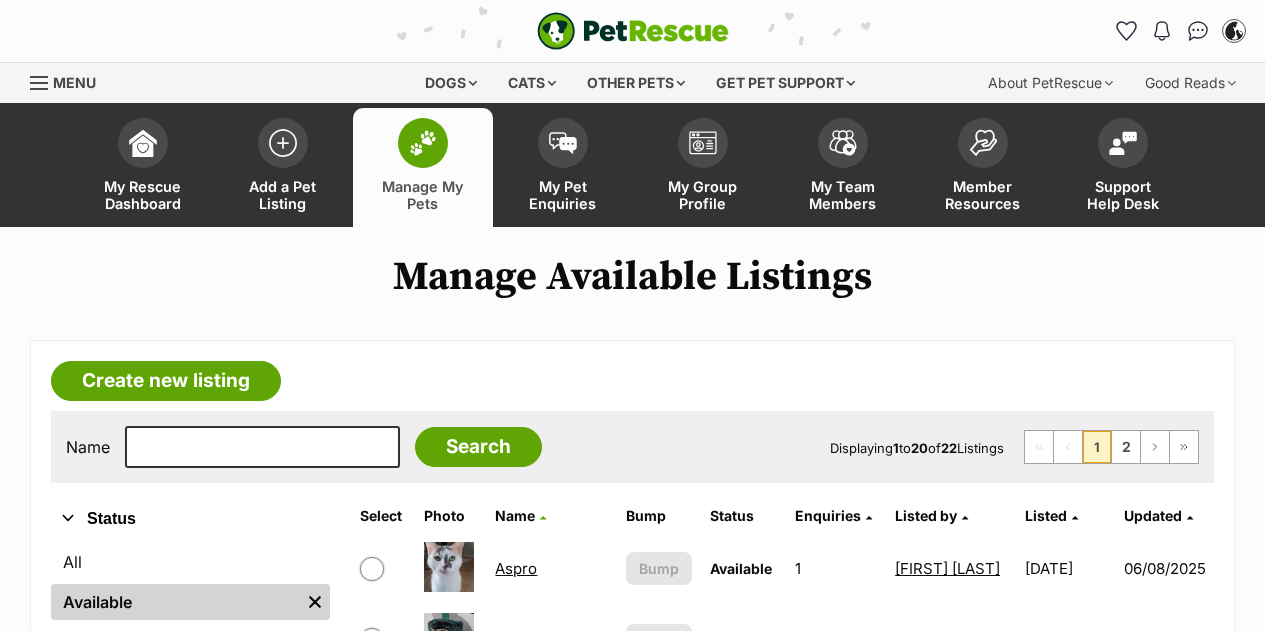 scroll, scrollTop: 0, scrollLeft: 0, axis: both 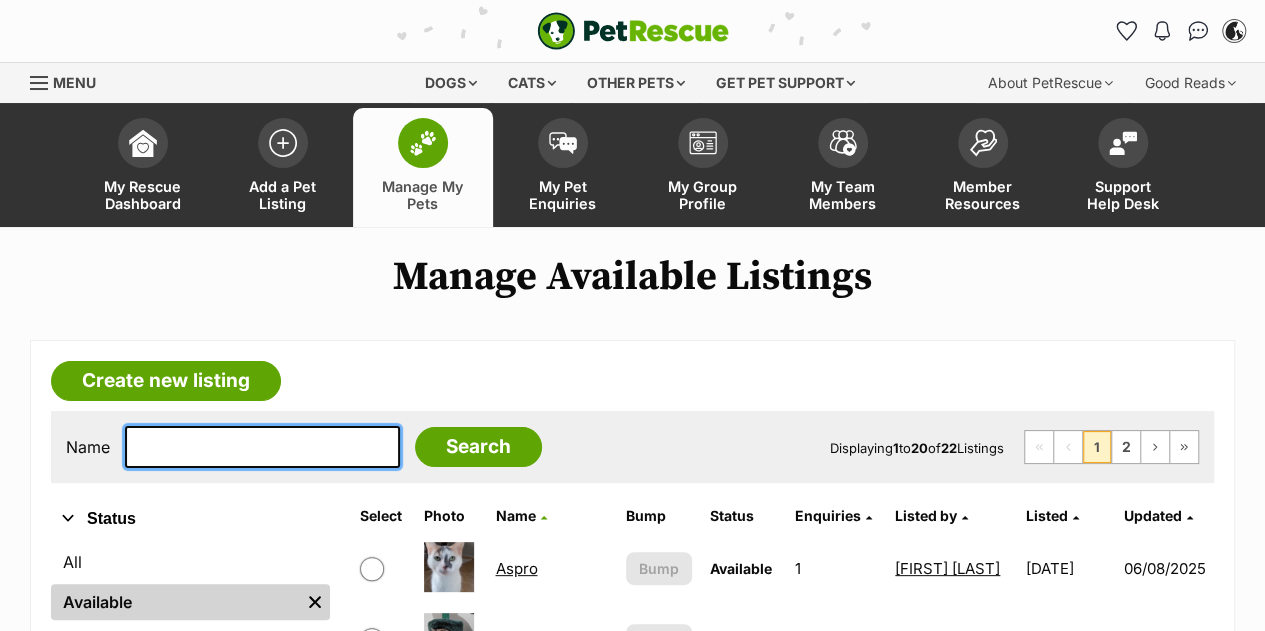 click at bounding box center (262, 447) 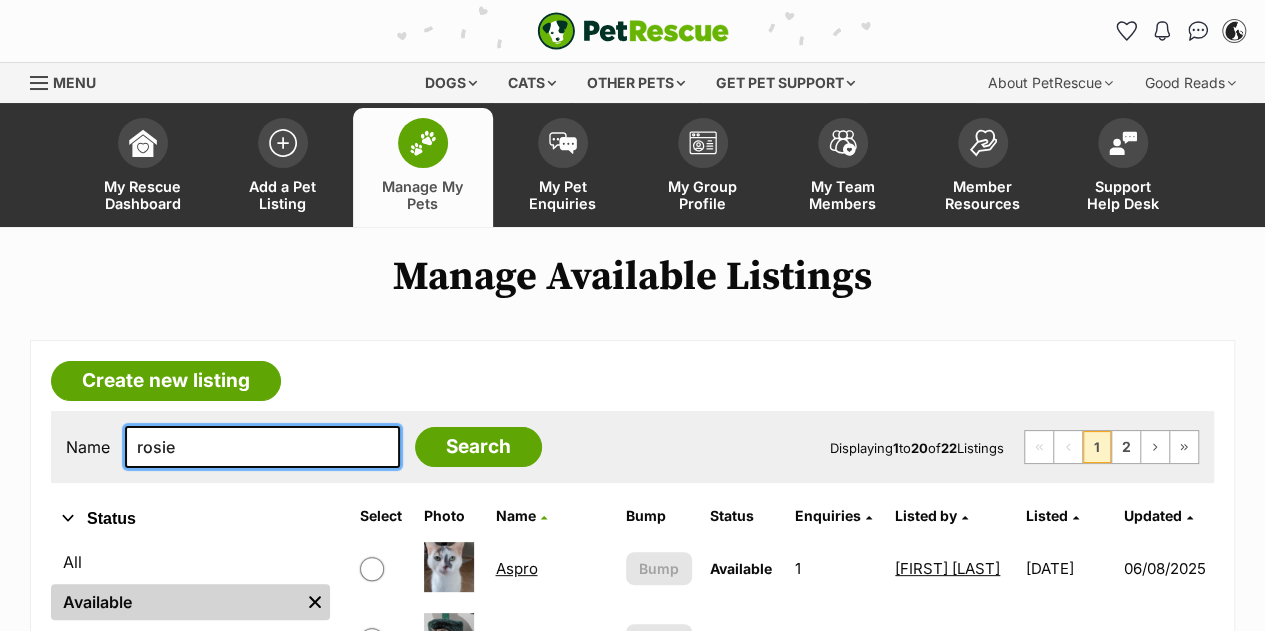 type on "rosie" 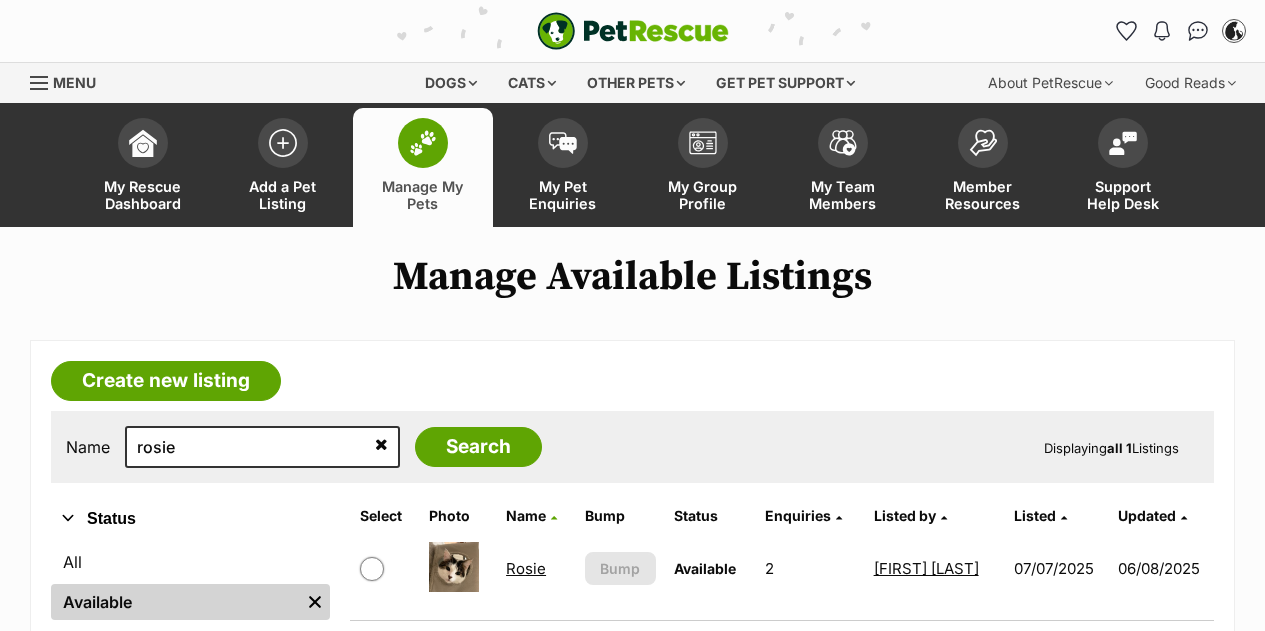 scroll, scrollTop: 0, scrollLeft: 0, axis: both 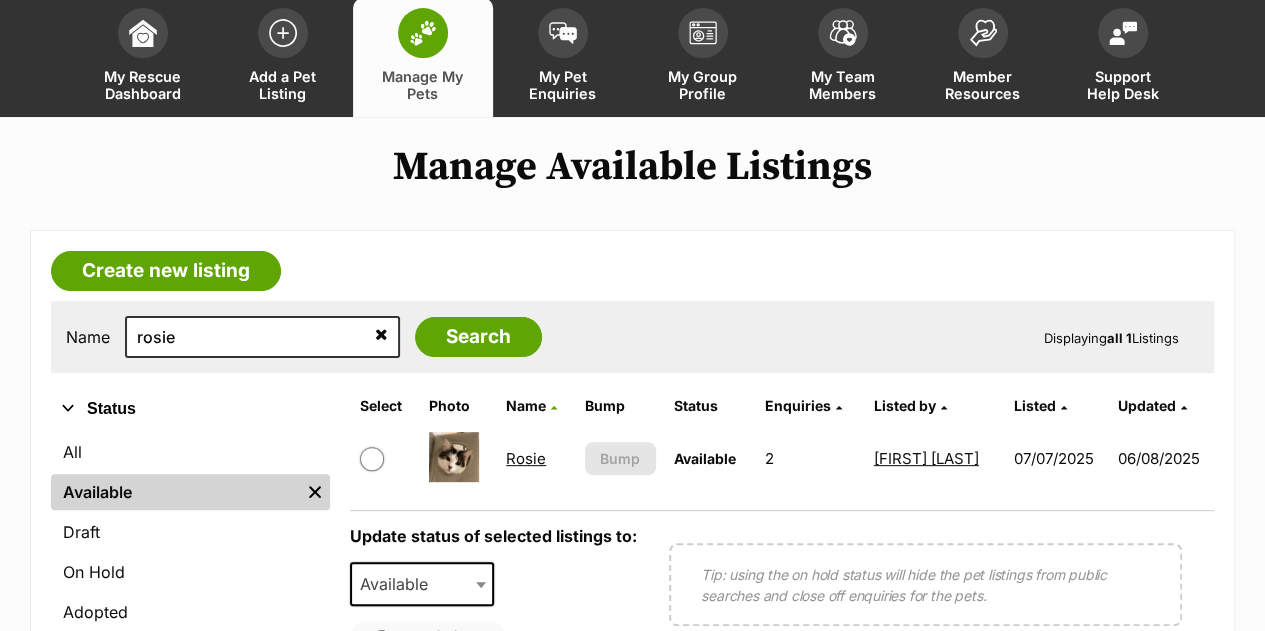 click on "Rosie" at bounding box center (526, 458) 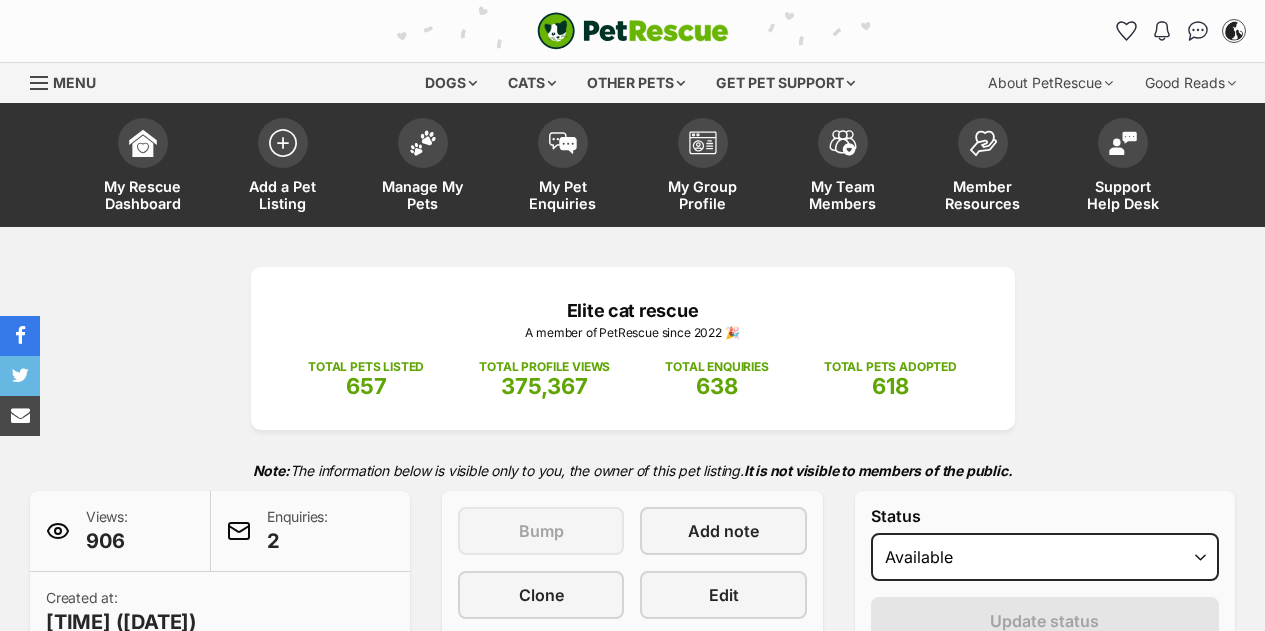 scroll, scrollTop: 689, scrollLeft: 0, axis: vertical 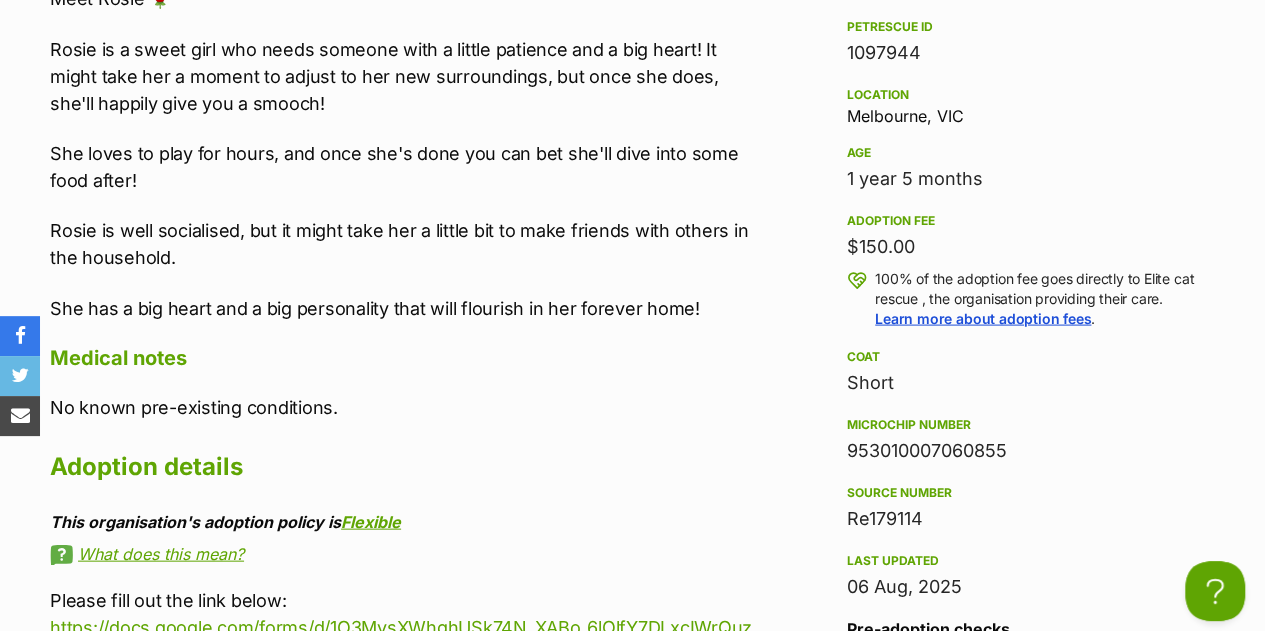 click on "953010007060855" at bounding box center [1025, 450] 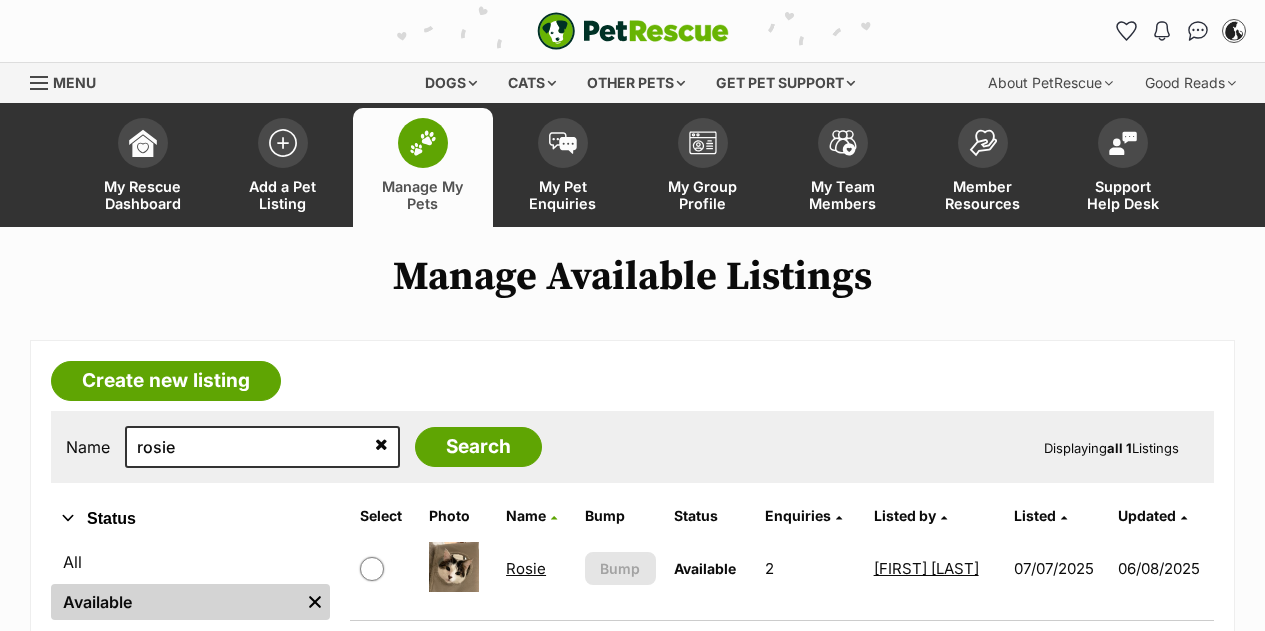 scroll, scrollTop: 110, scrollLeft: 0, axis: vertical 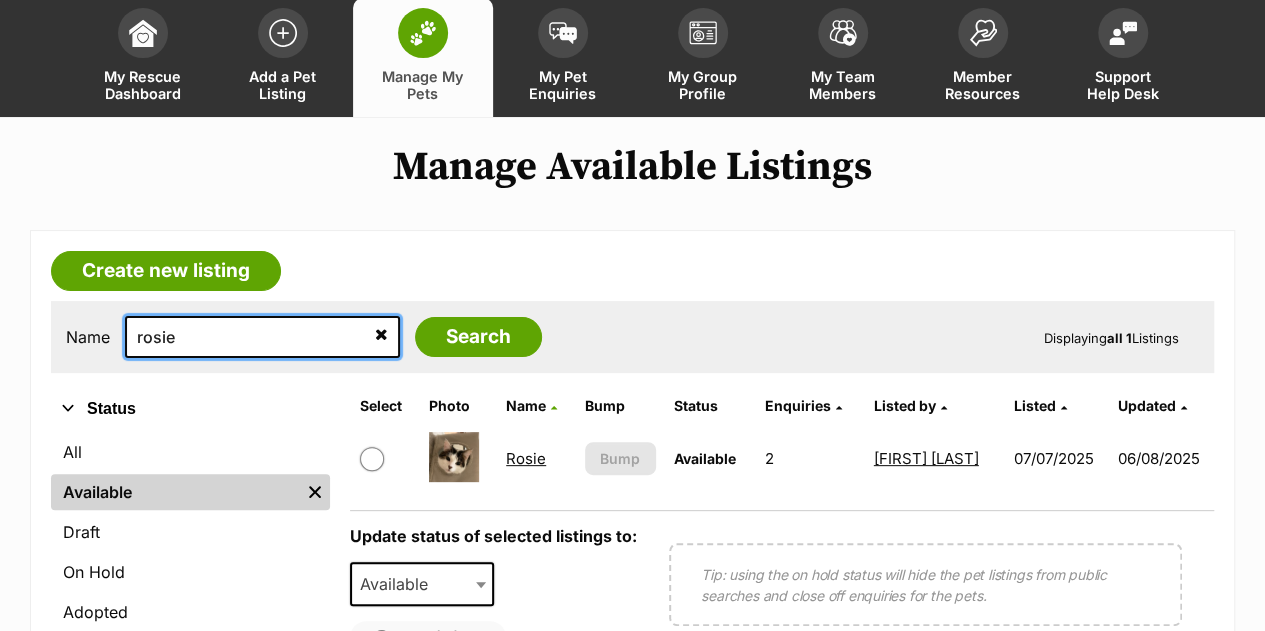 click on "rosie" at bounding box center (262, 337) 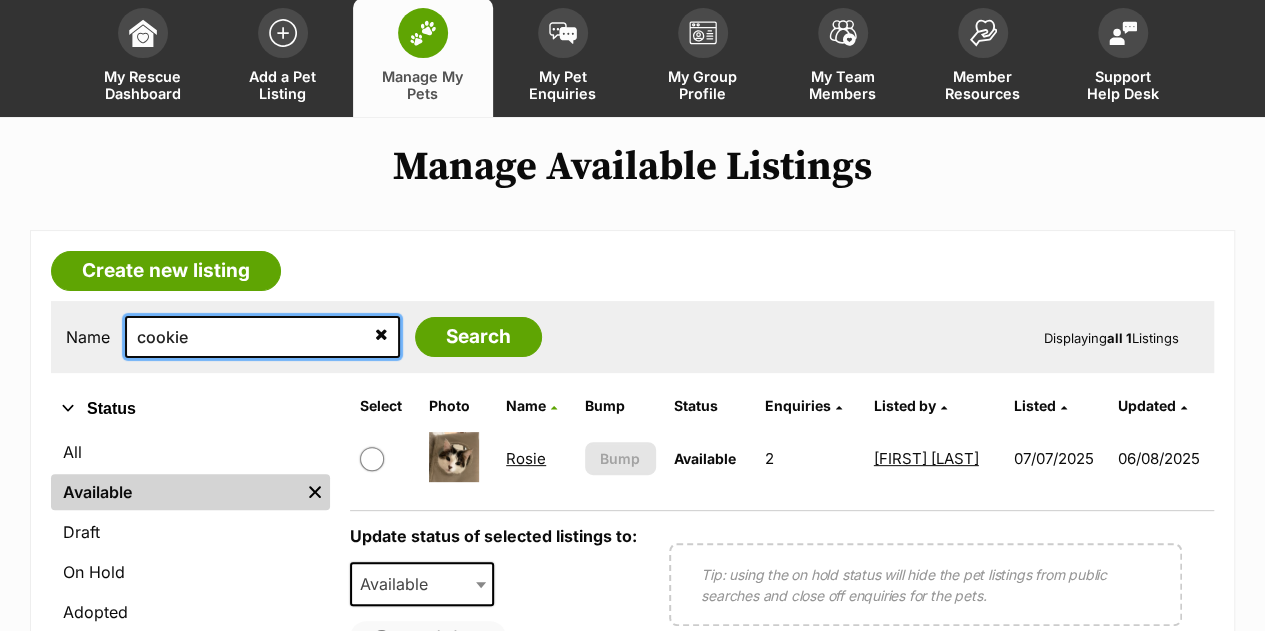 type on "cookie" 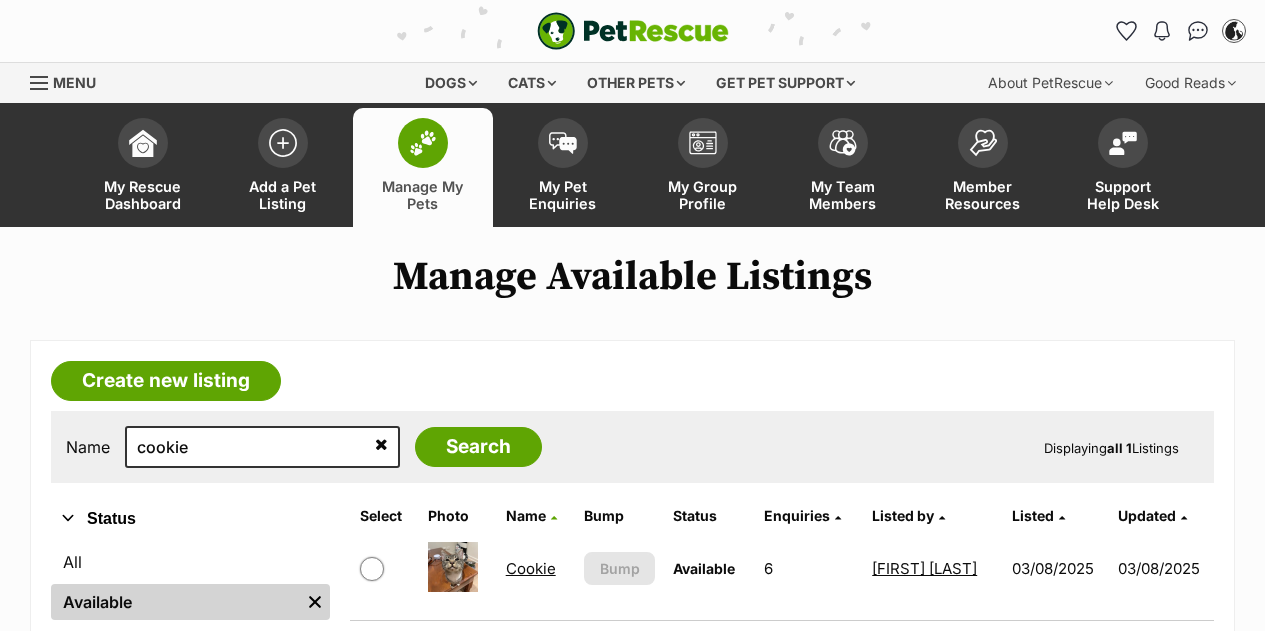 scroll, scrollTop: 170, scrollLeft: 0, axis: vertical 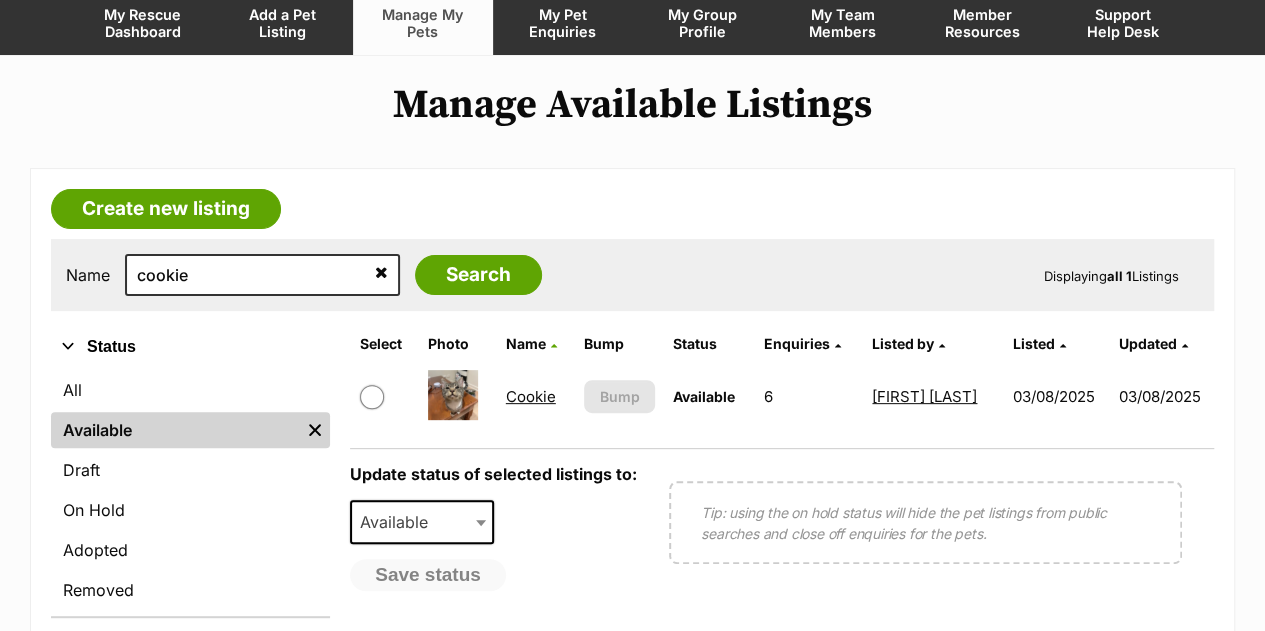 click on "Cookie" at bounding box center (531, 396) 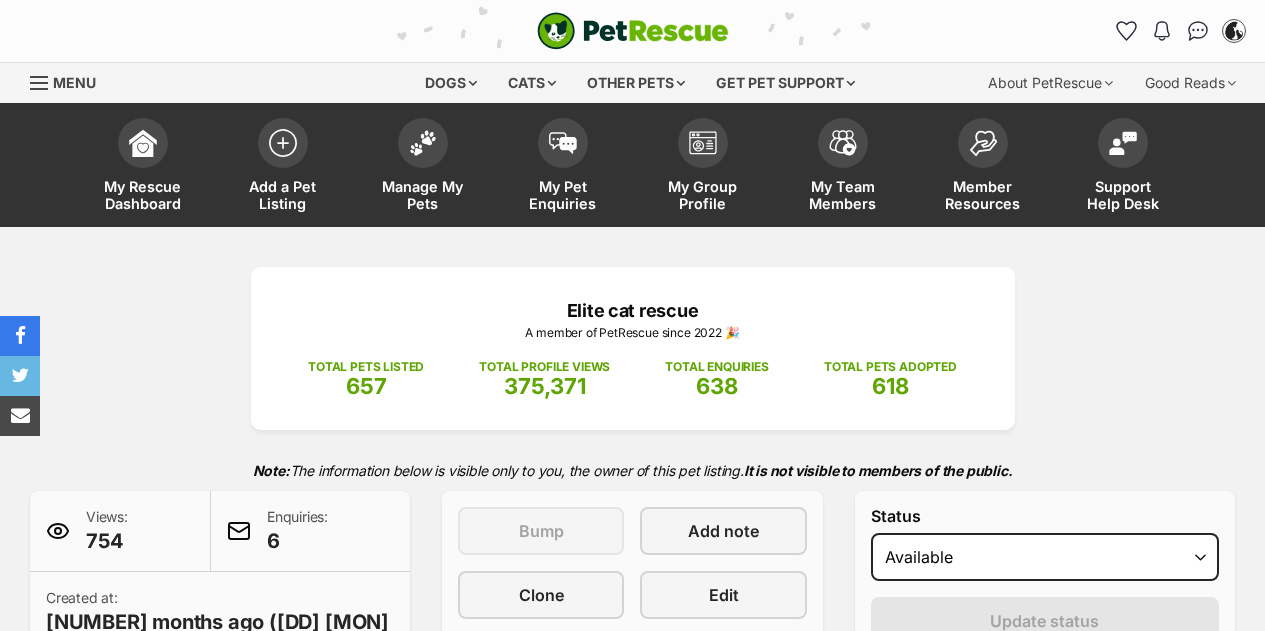 scroll, scrollTop: 568, scrollLeft: 0, axis: vertical 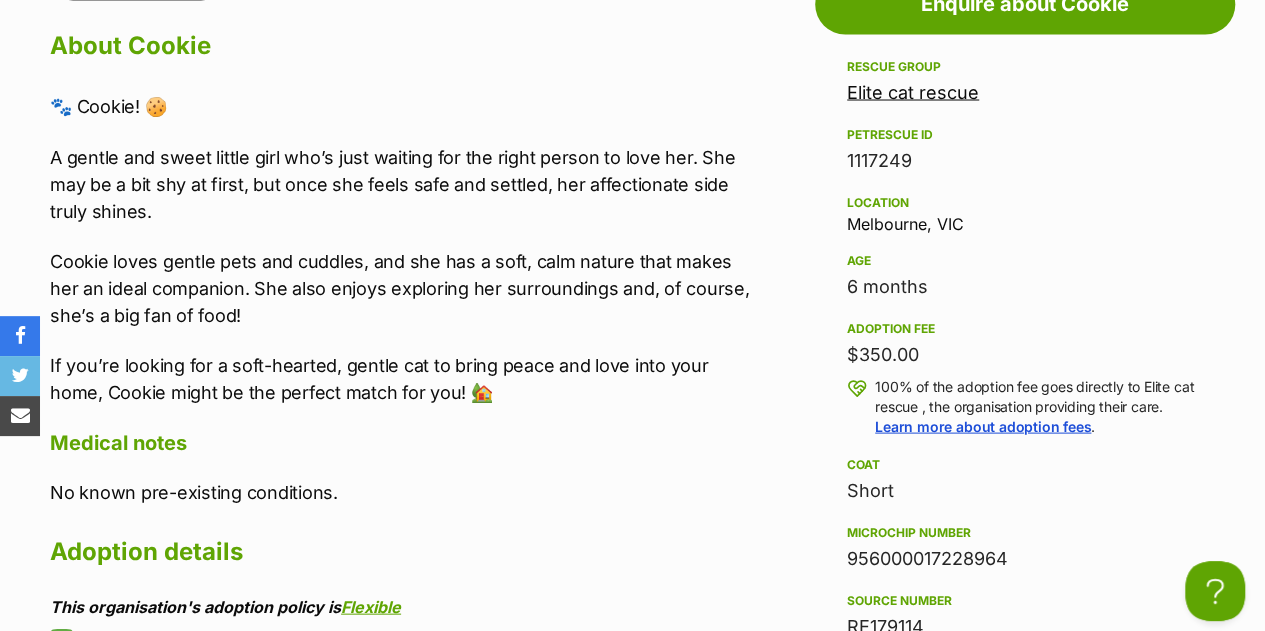 click on "956000017228964" at bounding box center (1025, 558) 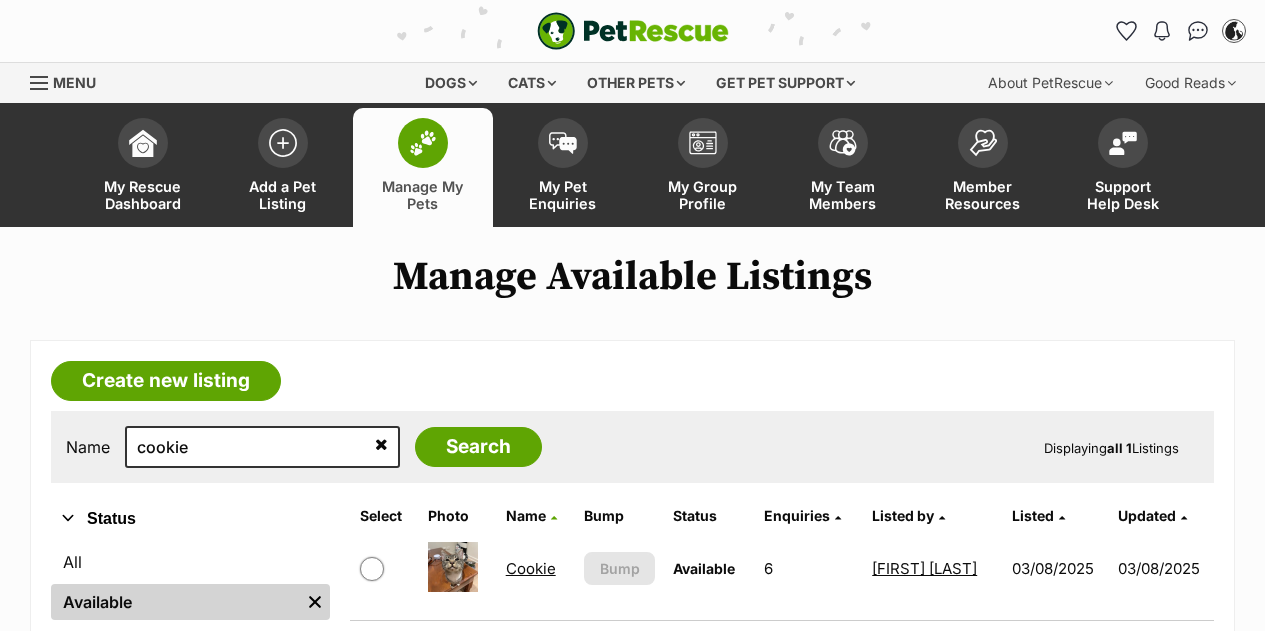 click on "cookie" at bounding box center [262, 447] 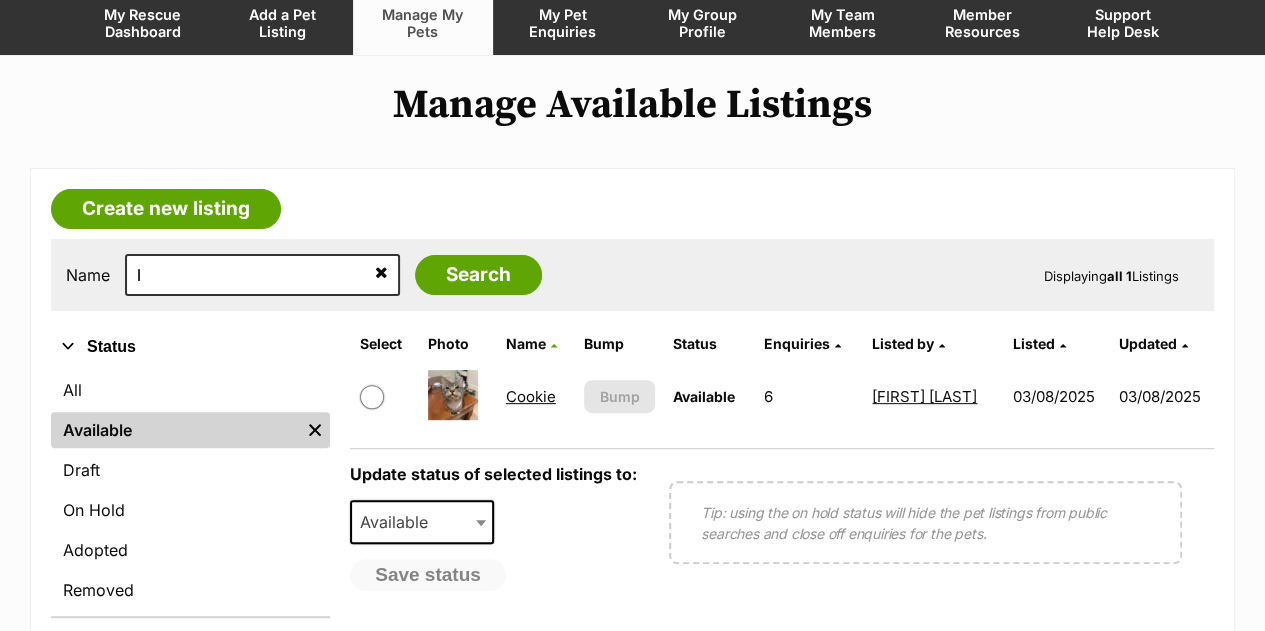 scroll, scrollTop: 172, scrollLeft: 0, axis: vertical 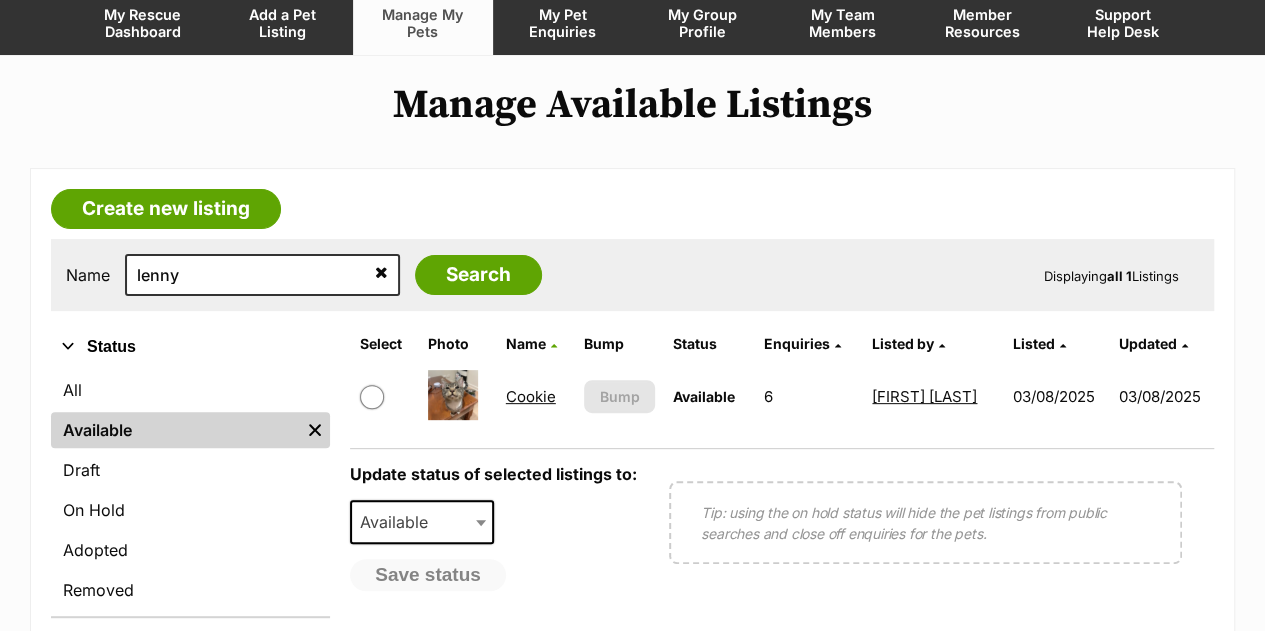 type on "lenny" 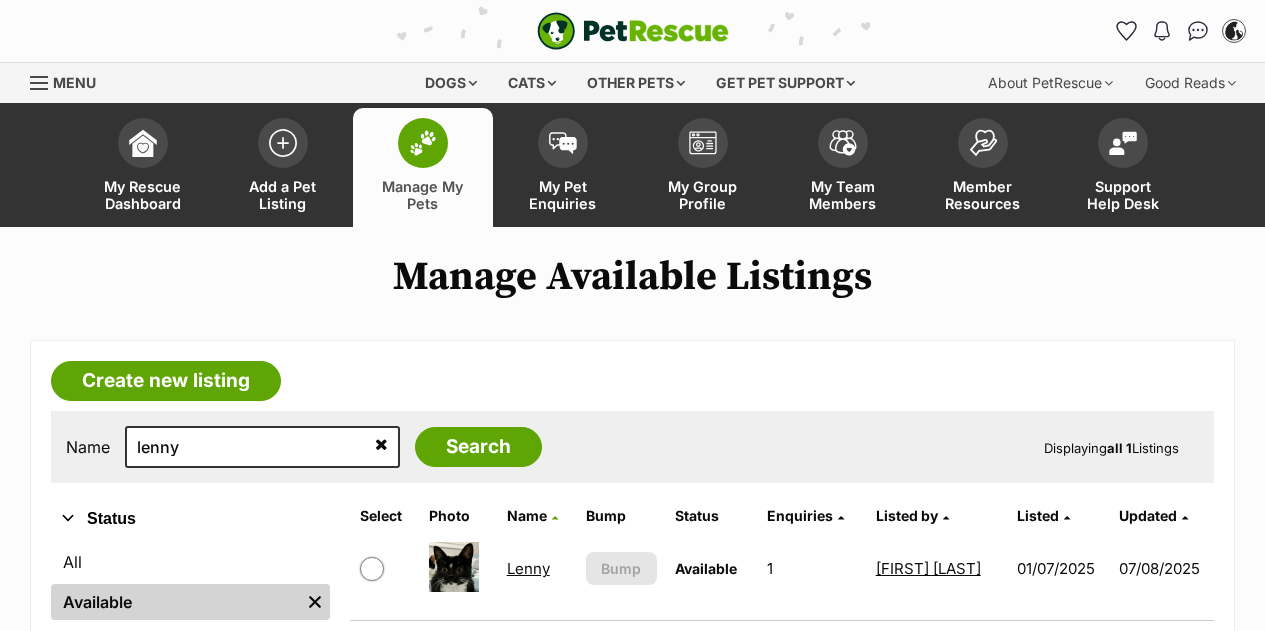 scroll, scrollTop: 0, scrollLeft: 0, axis: both 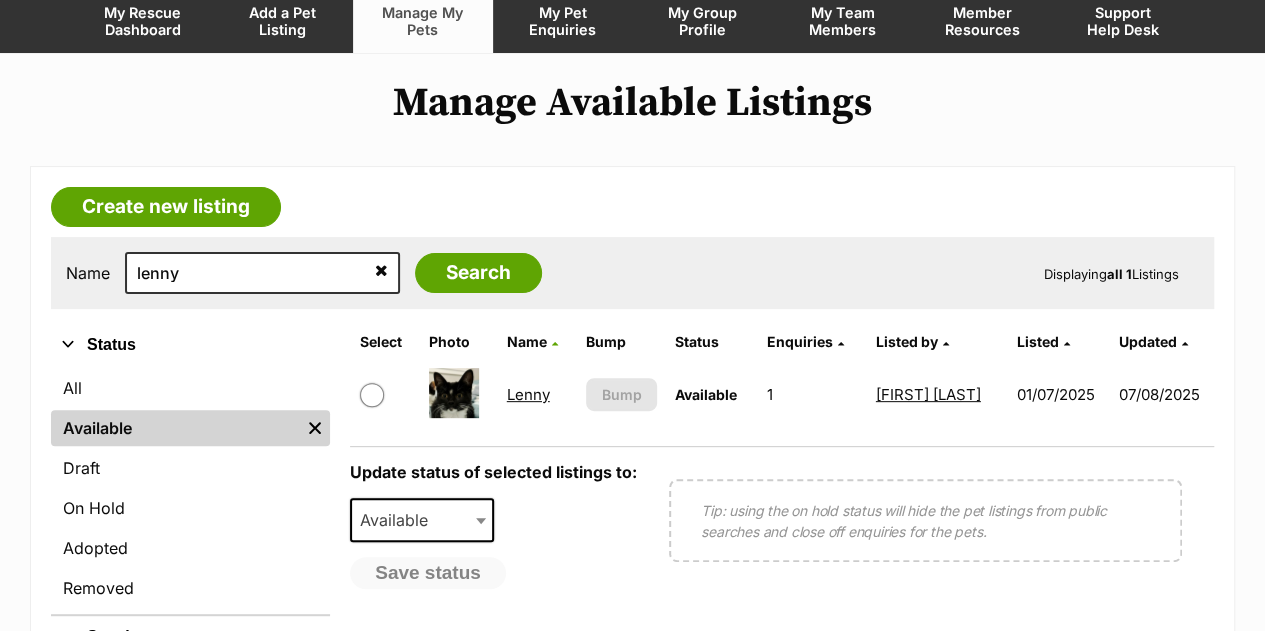 click on "Lenny" at bounding box center [528, 394] 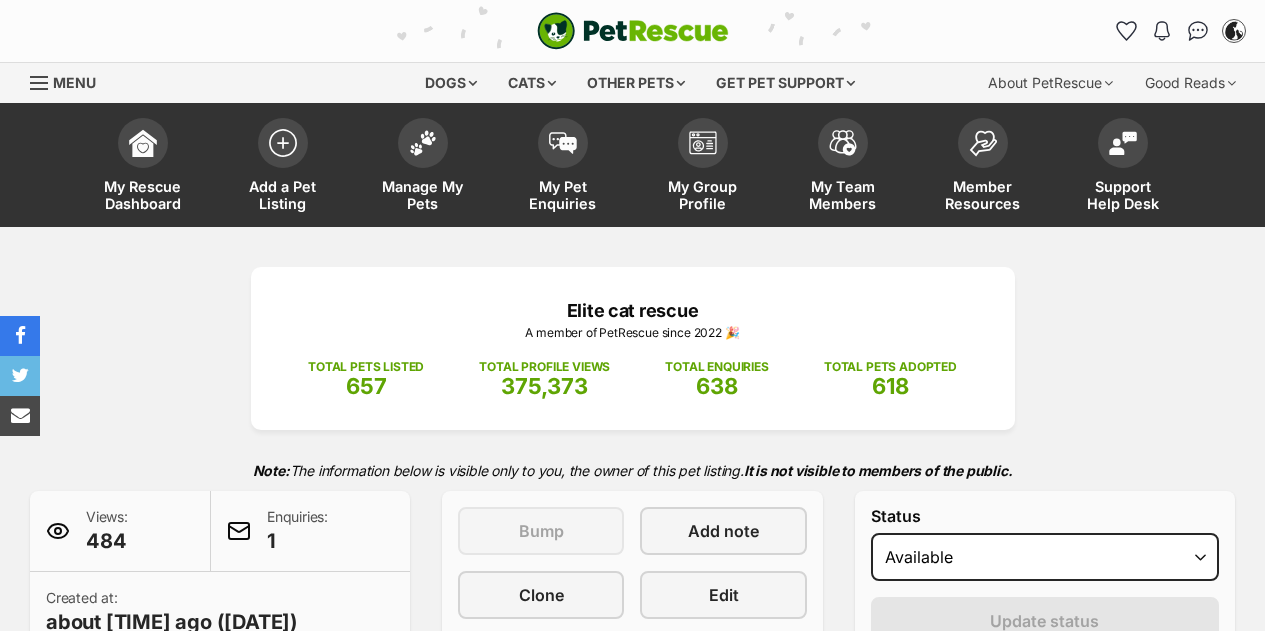 scroll, scrollTop: 575, scrollLeft: 0, axis: vertical 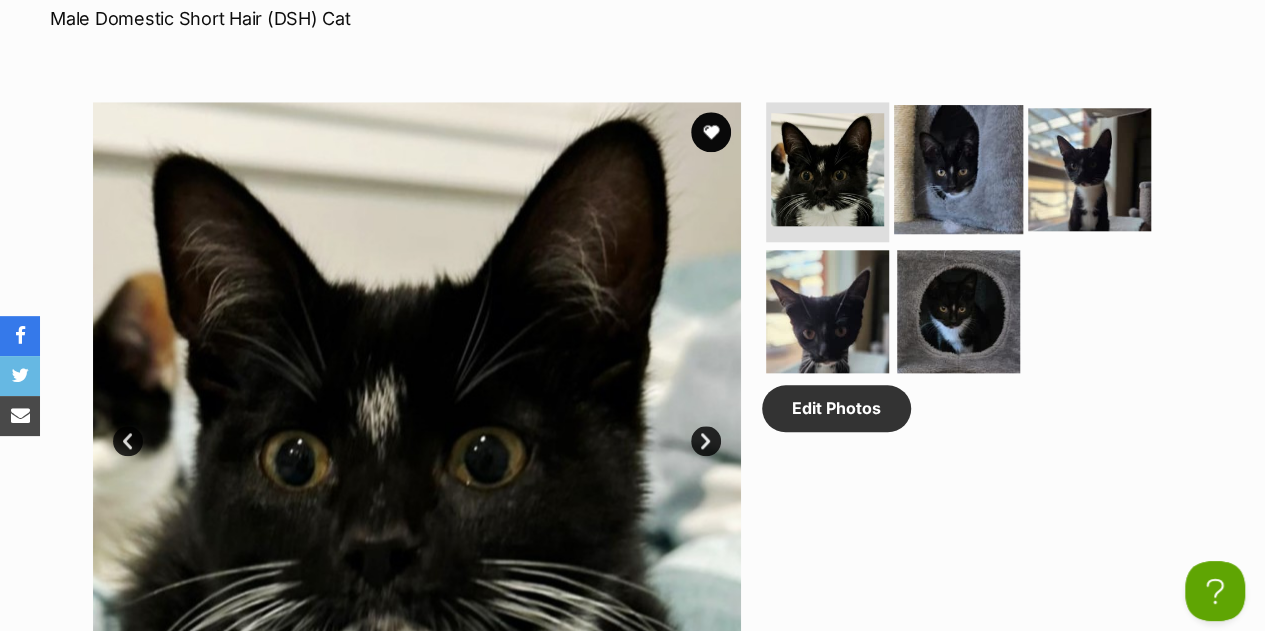 click at bounding box center [958, 169] 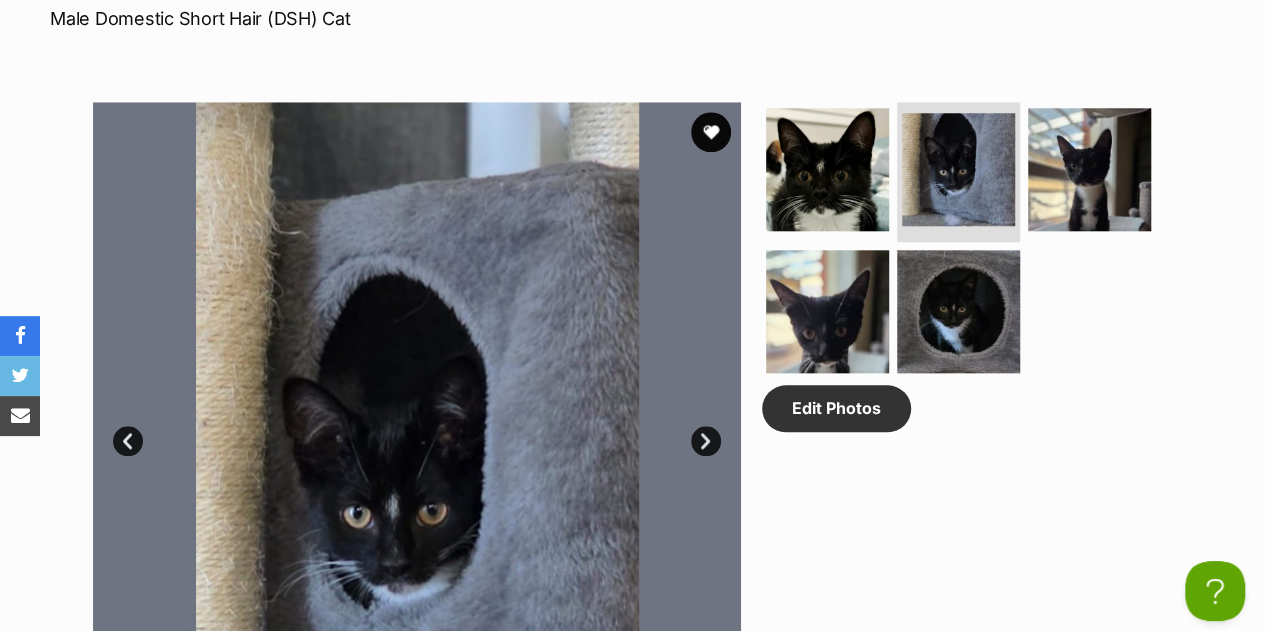 scroll, scrollTop: 1140, scrollLeft: 0, axis: vertical 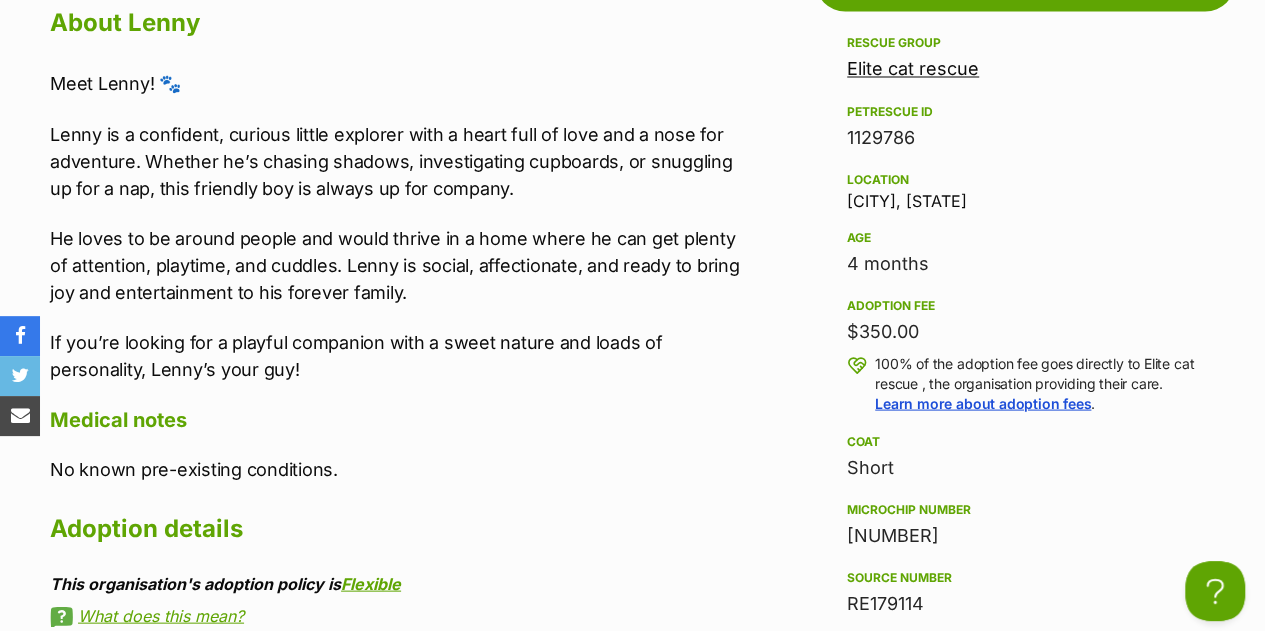click on "953010007919377" at bounding box center [1025, 535] 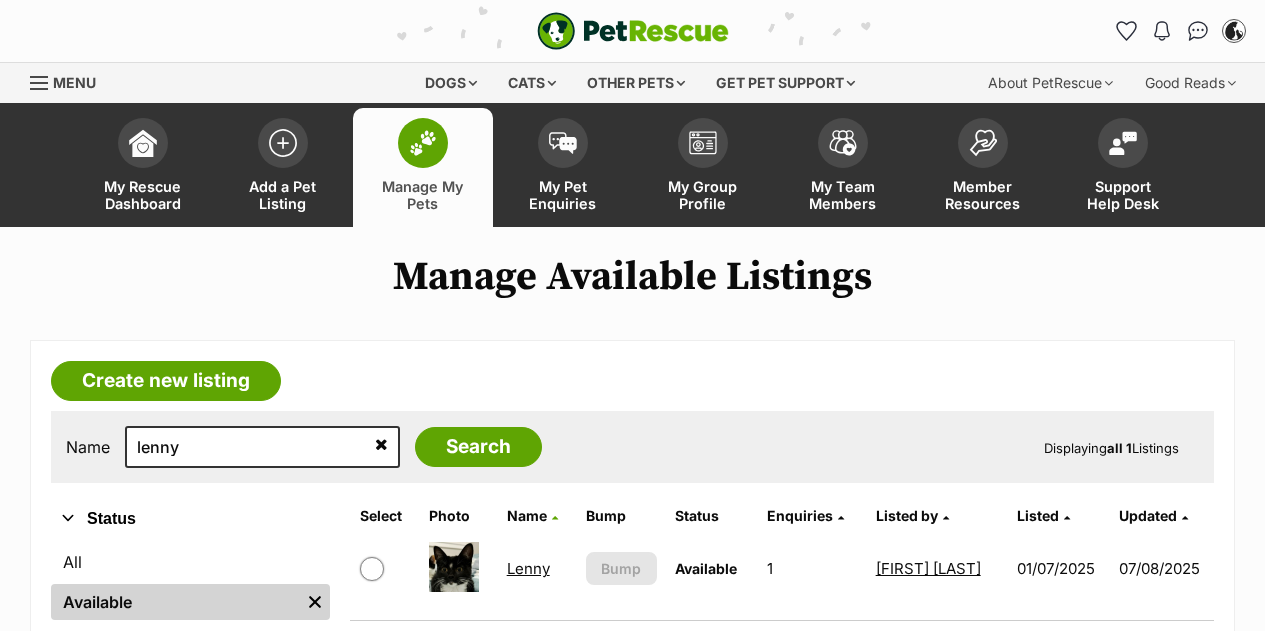 scroll, scrollTop: 174, scrollLeft: 0, axis: vertical 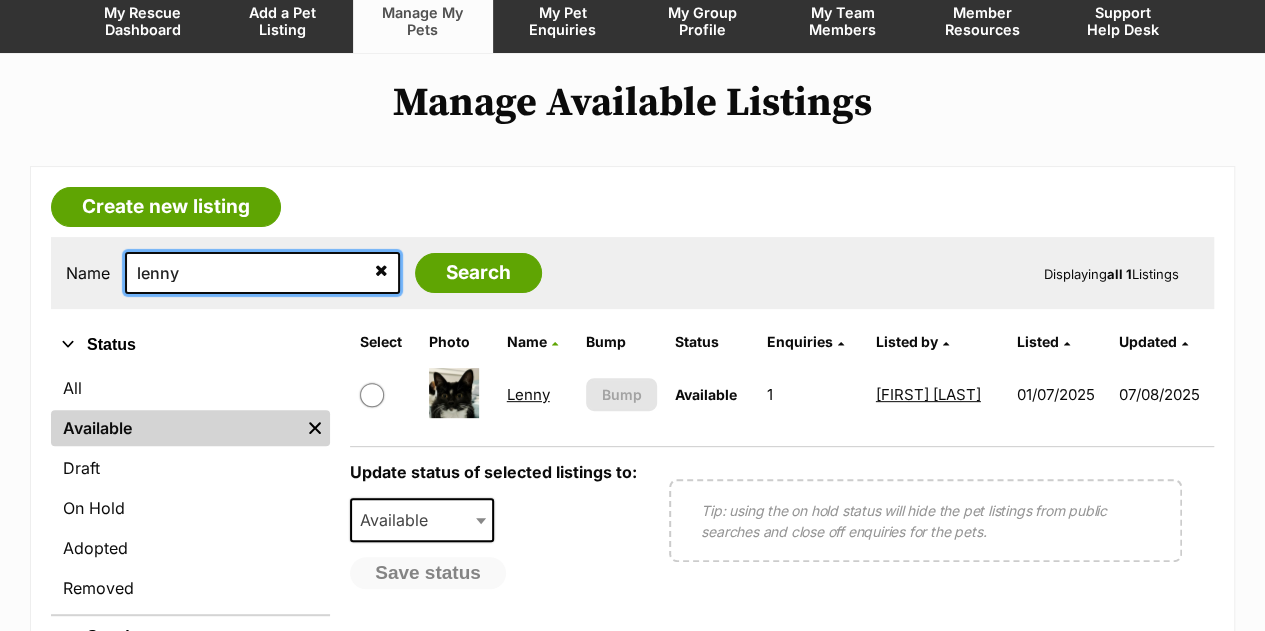 click on "lenny" at bounding box center (262, 273) 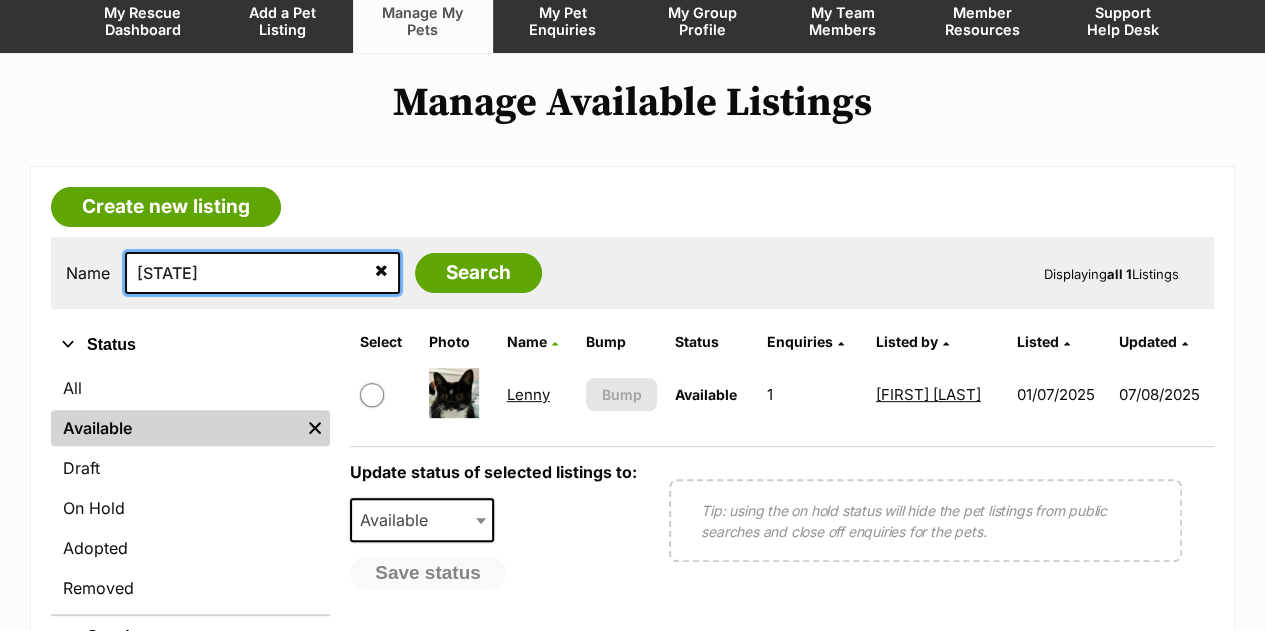 type on "[STATE]" 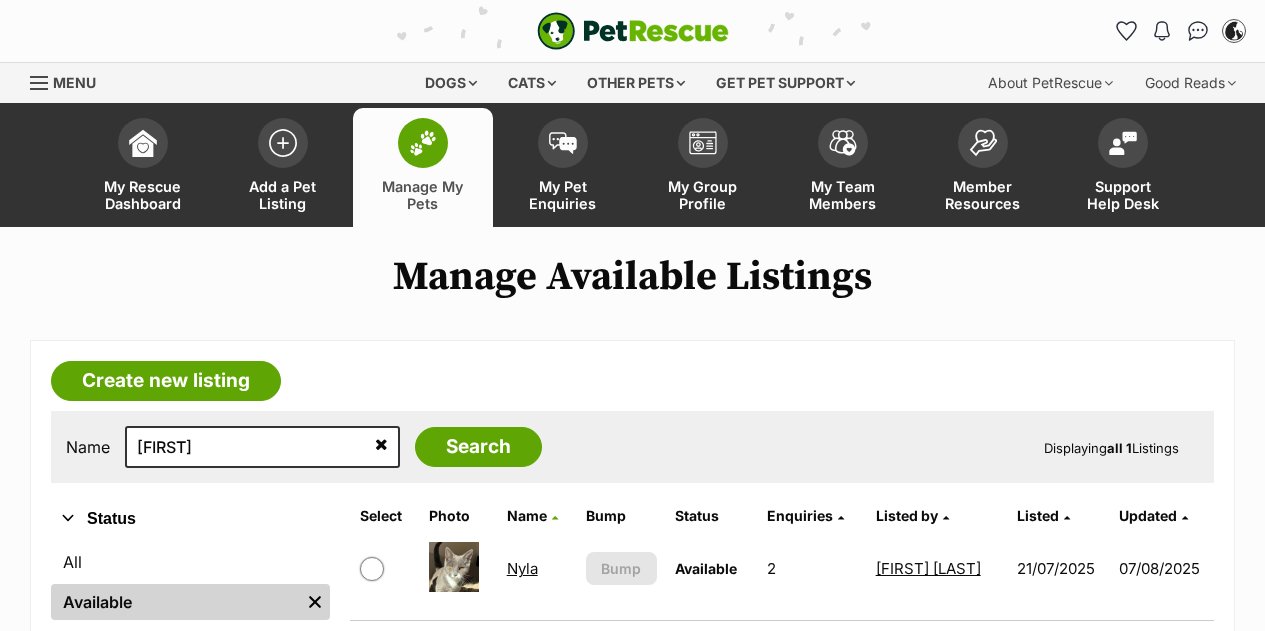 scroll, scrollTop: 0, scrollLeft: 0, axis: both 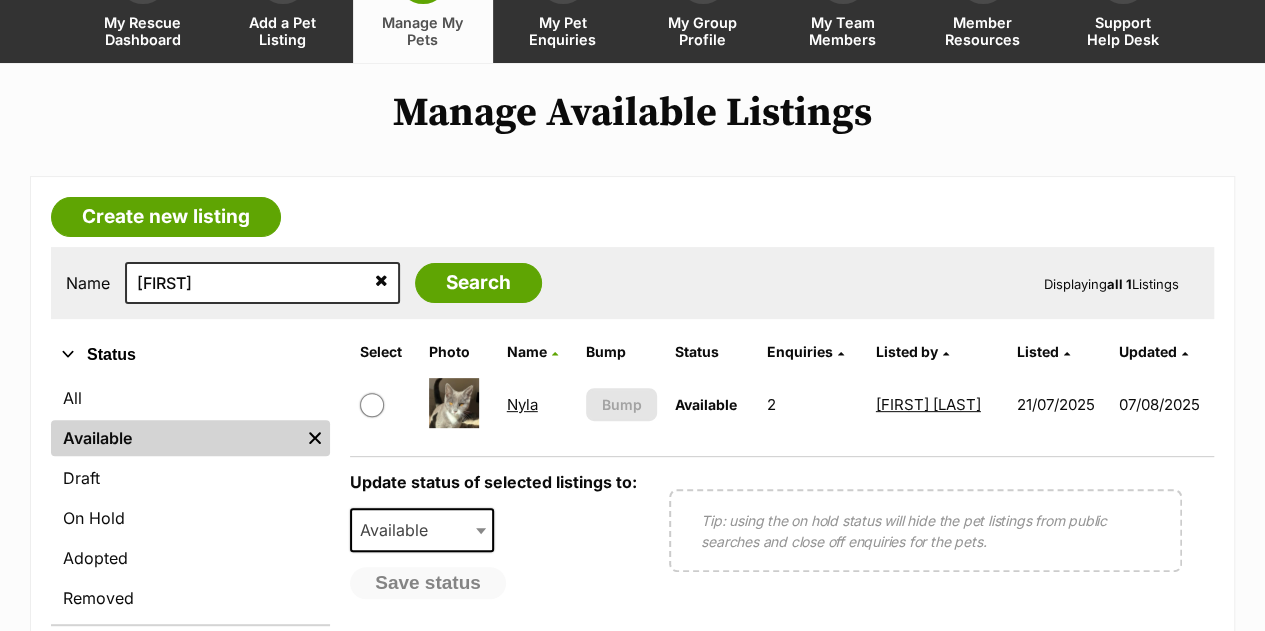 click on "Nyla" at bounding box center (522, 404) 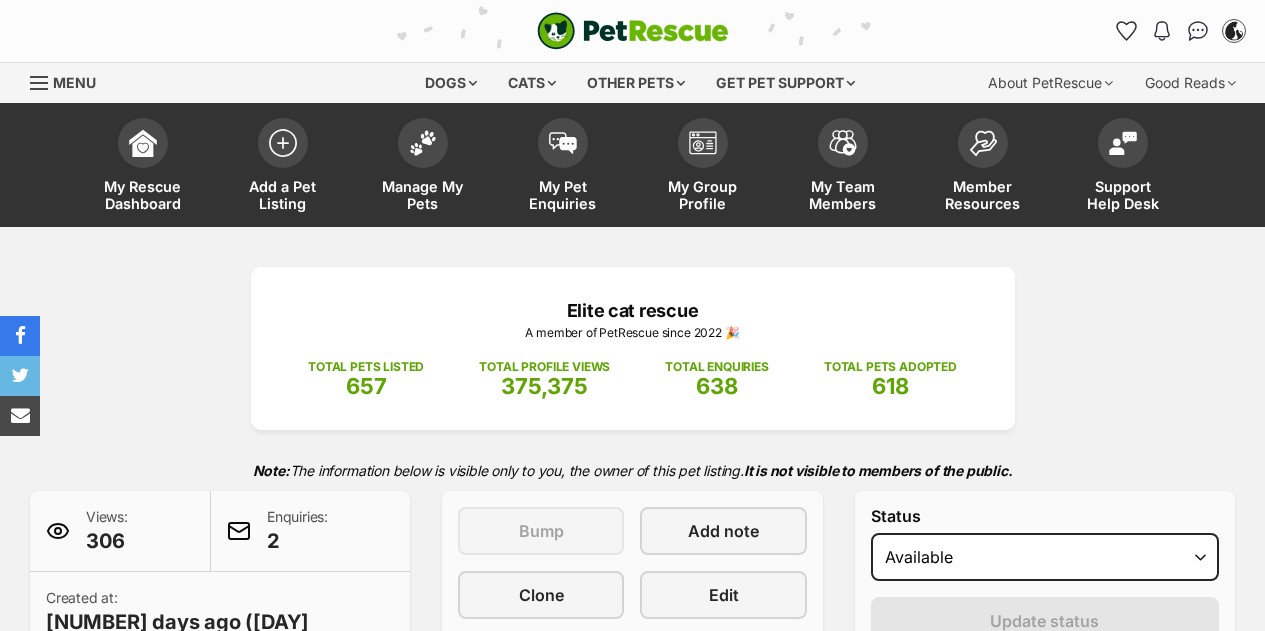 scroll, scrollTop: 841, scrollLeft: 0, axis: vertical 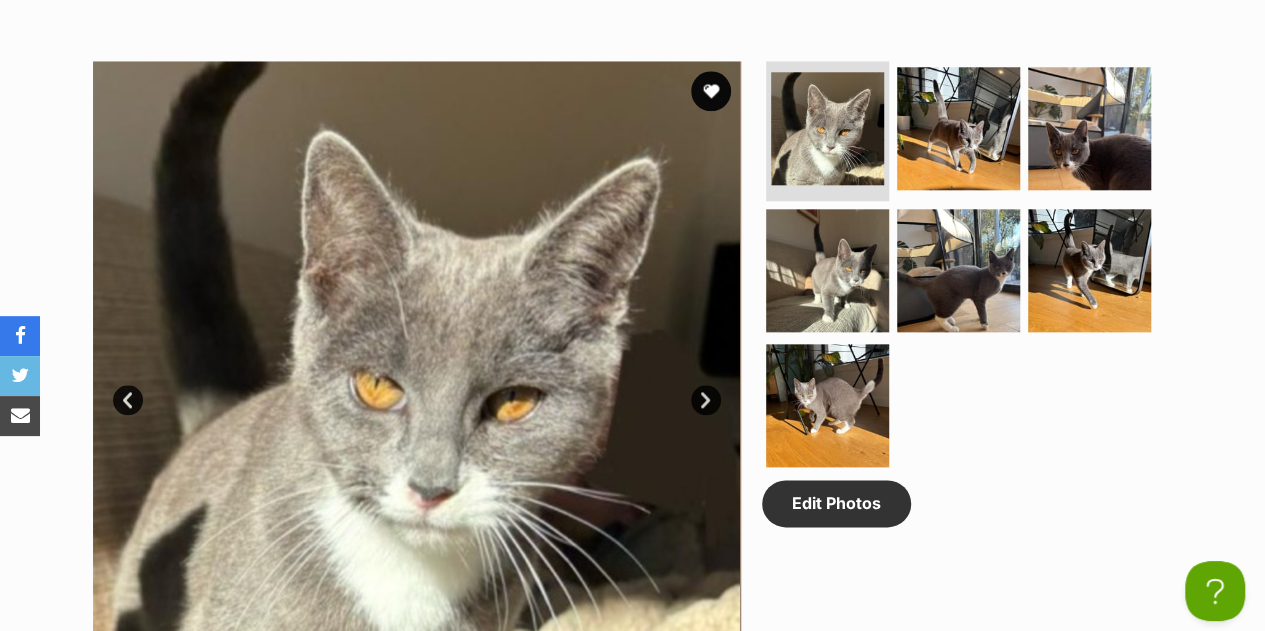 click on "Available
1
of 7 images
1
of 7 images
1
of 7 images
1
of 7 images
1
of 7 images
1
of 7 images
1
of 7 images
Next Prev 1 2 3 4 5 6 7
Edit Photos" at bounding box center (633, 370) 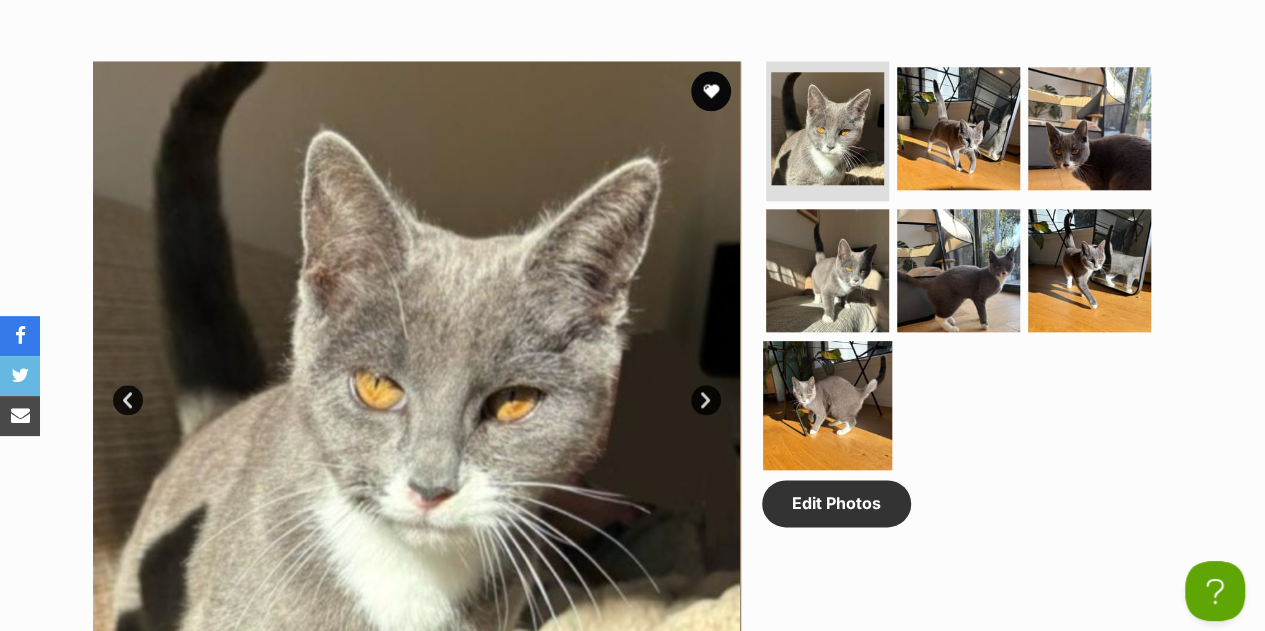 click at bounding box center (827, 405) 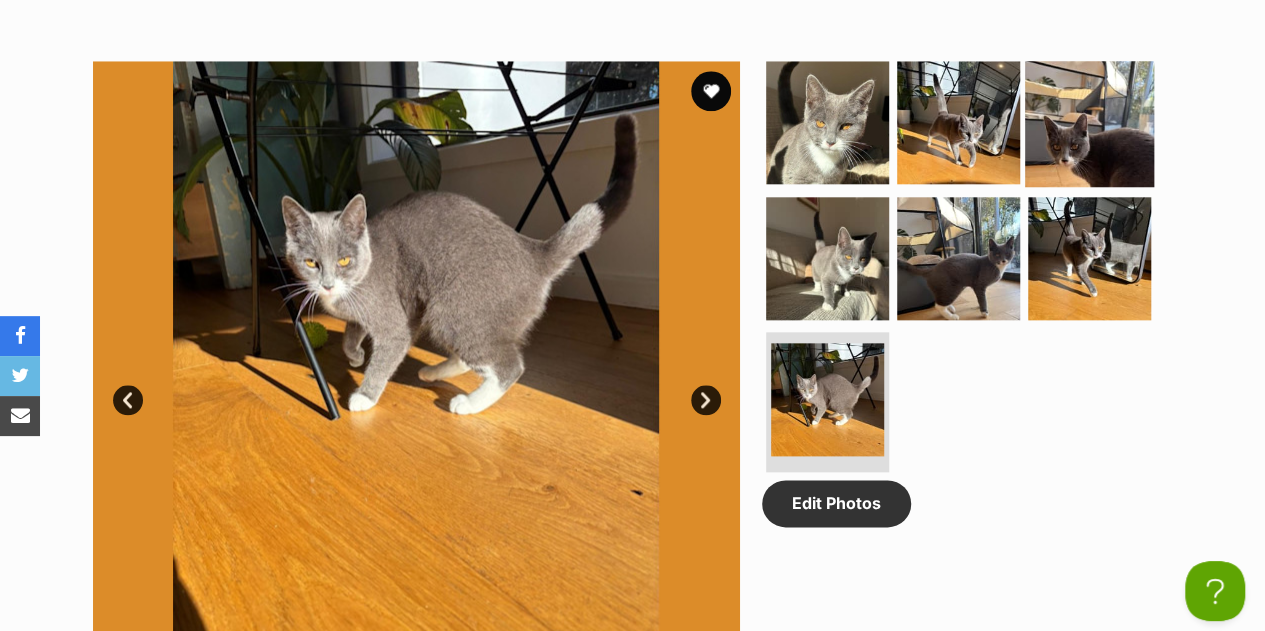 click at bounding box center [1089, 122] 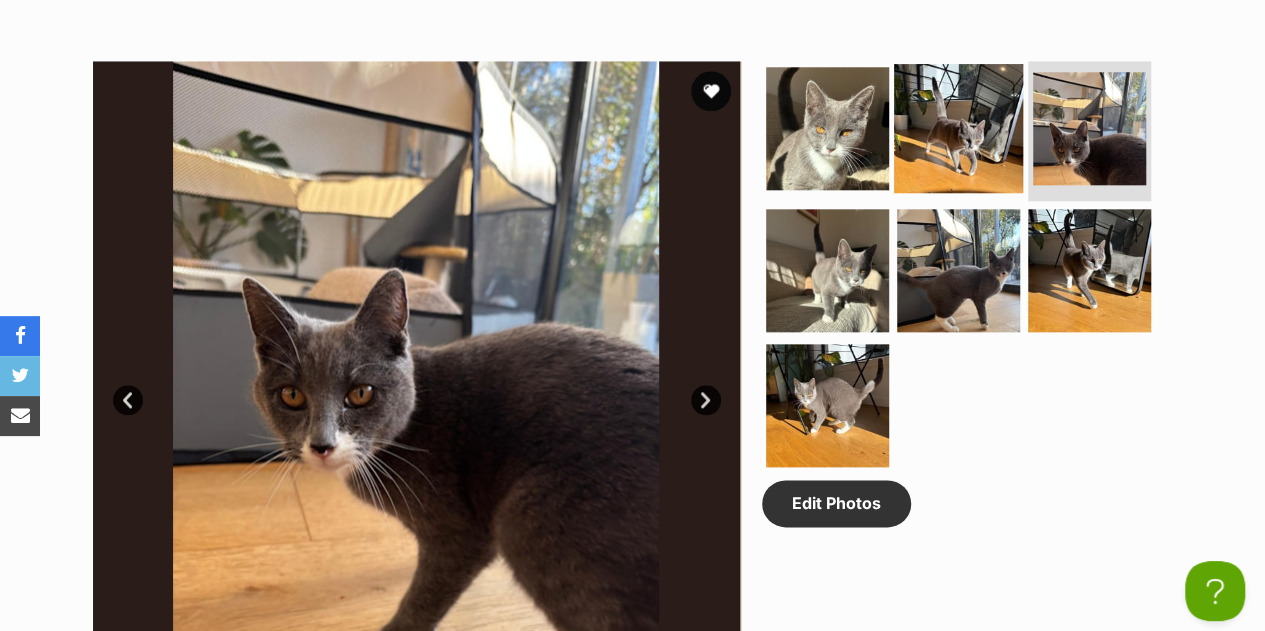 click at bounding box center (958, 128) 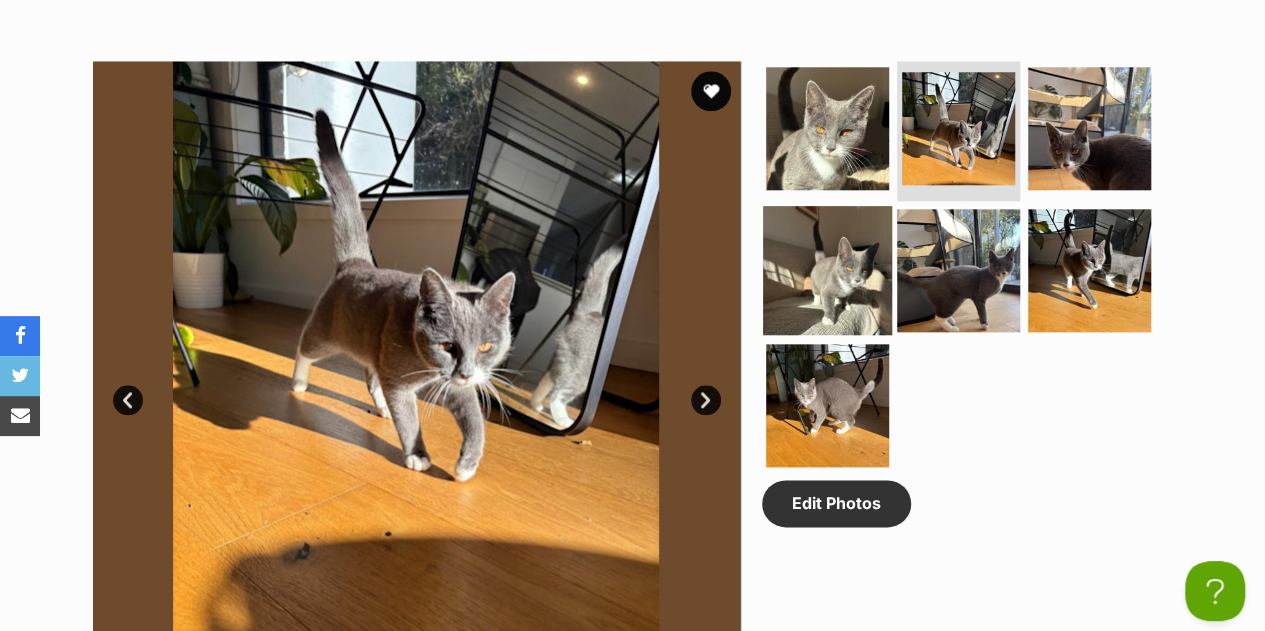 click at bounding box center (827, 269) 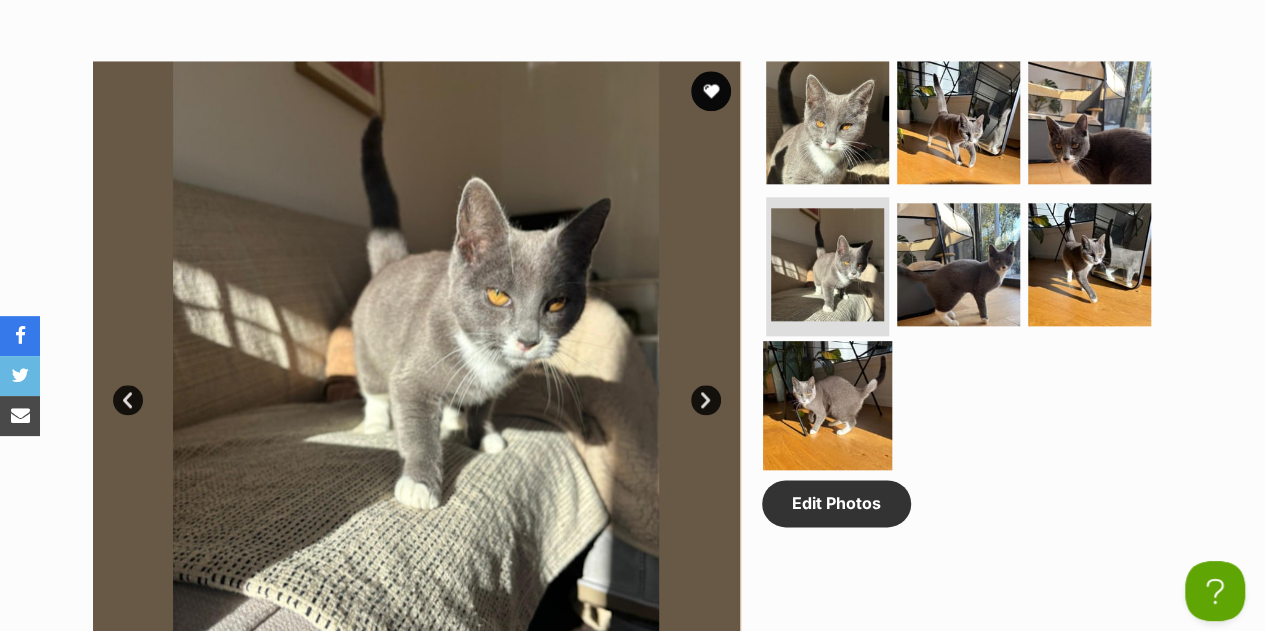 click at bounding box center (827, 405) 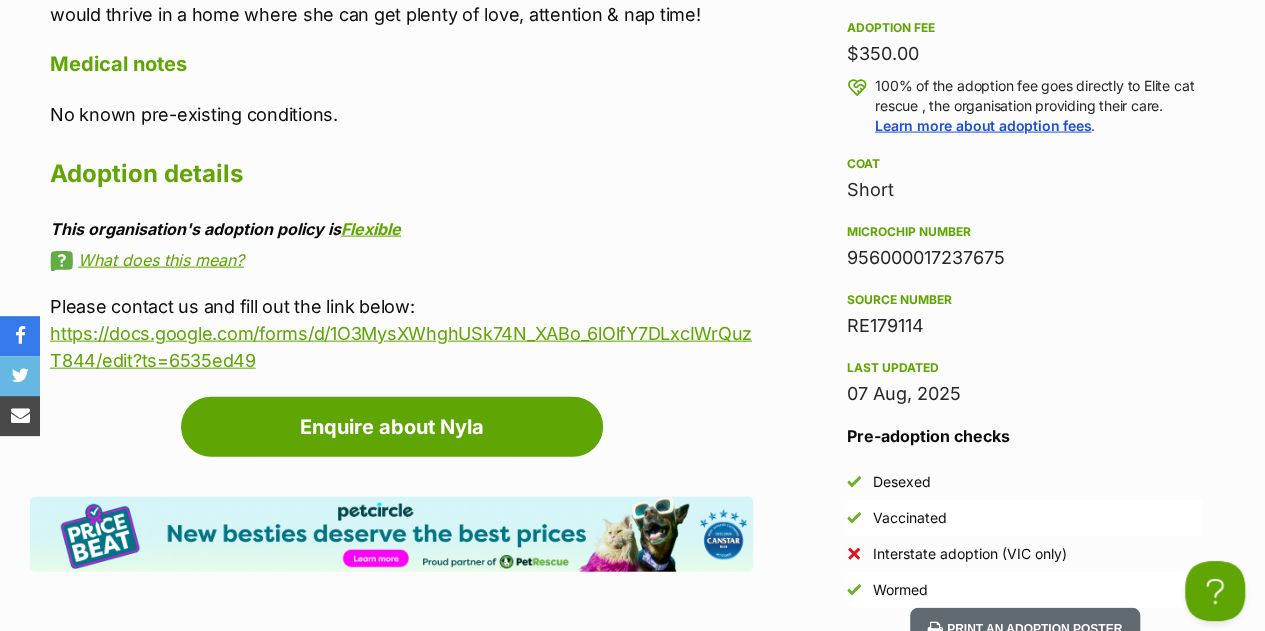 scroll, scrollTop: 2124, scrollLeft: 0, axis: vertical 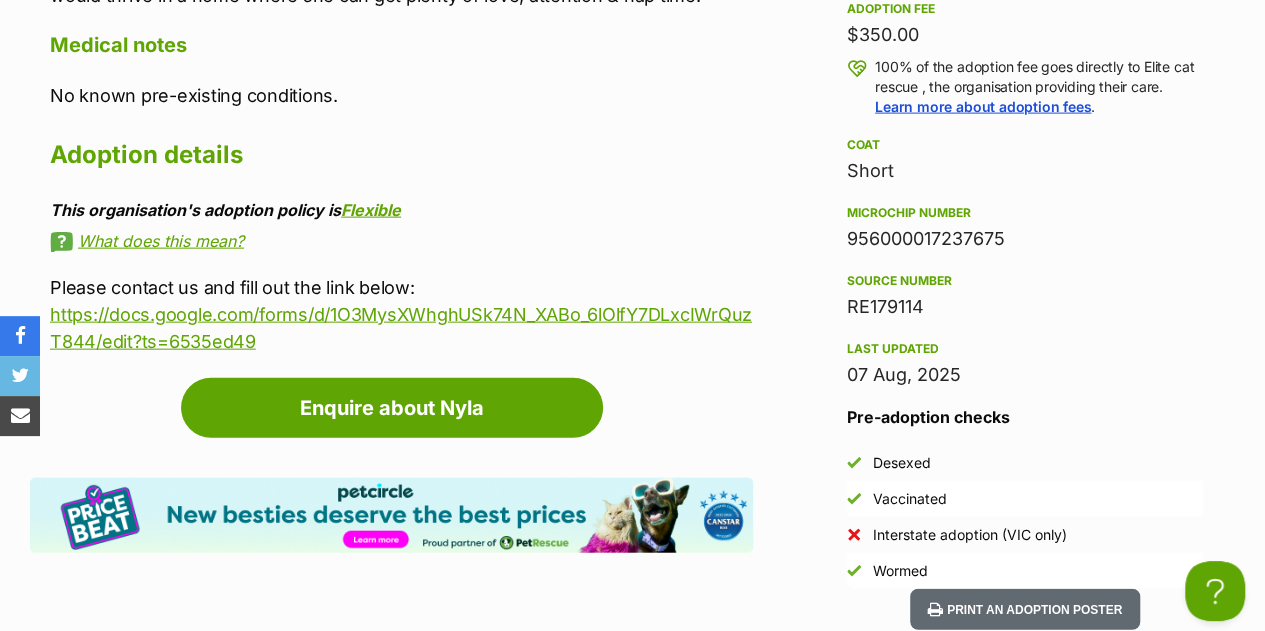 click on "956000017237675" at bounding box center [1025, 239] 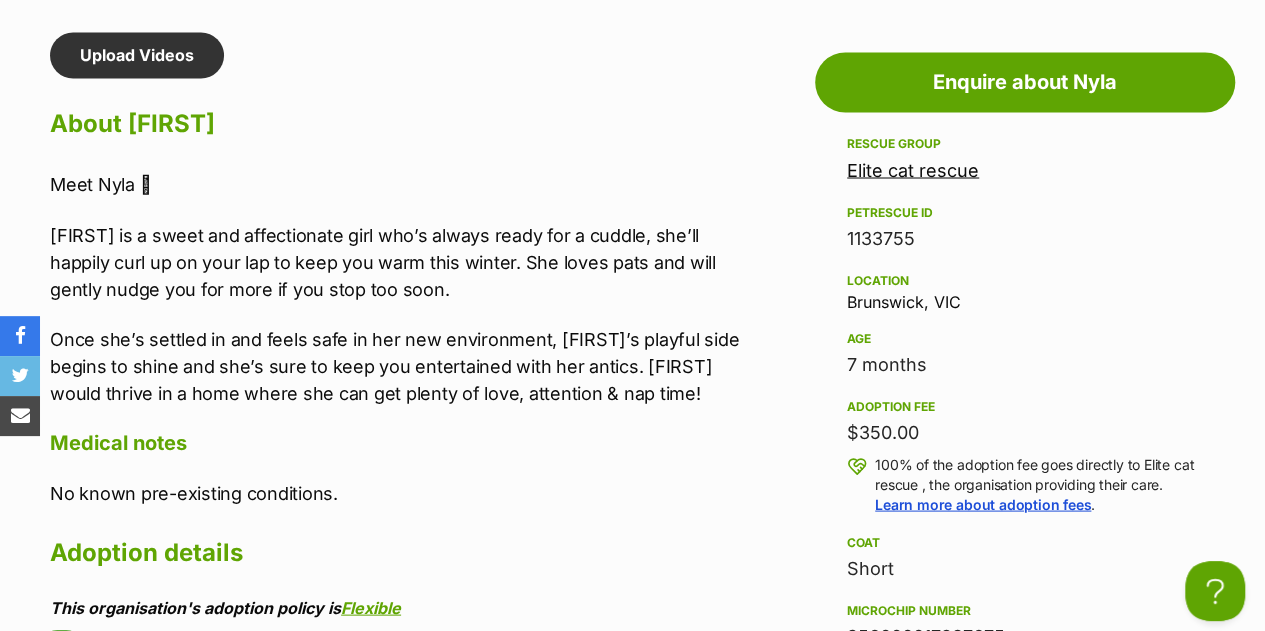 scroll, scrollTop: 1736, scrollLeft: 0, axis: vertical 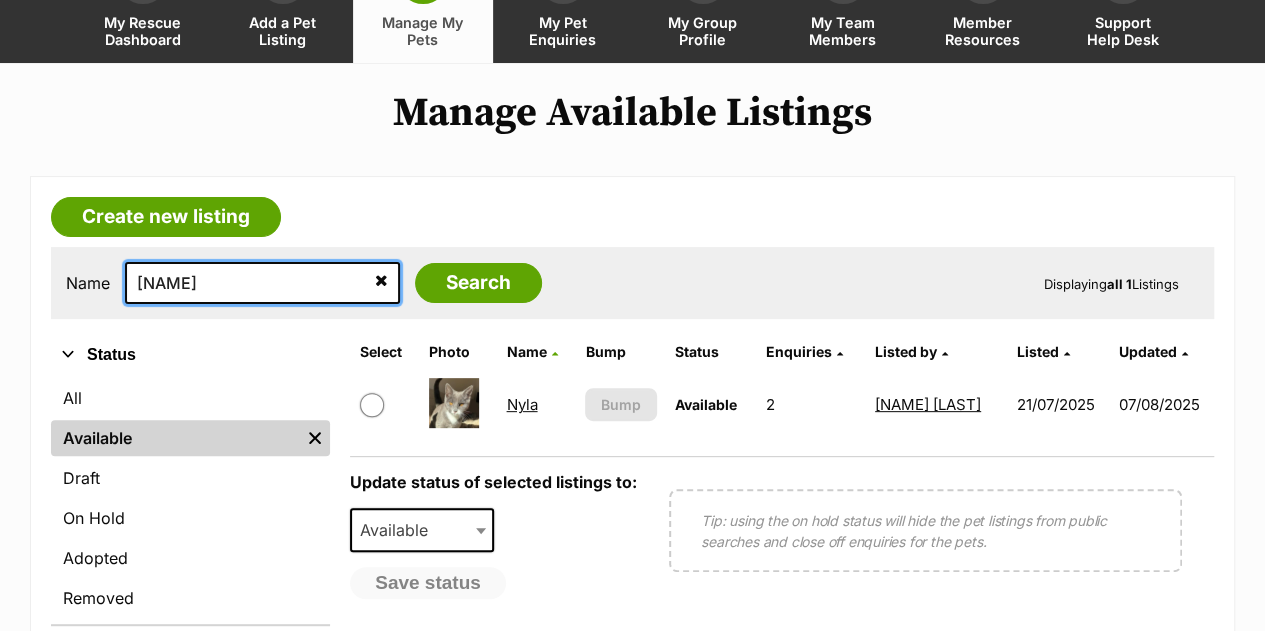click on "nyla" at bounding box center [262, 283] 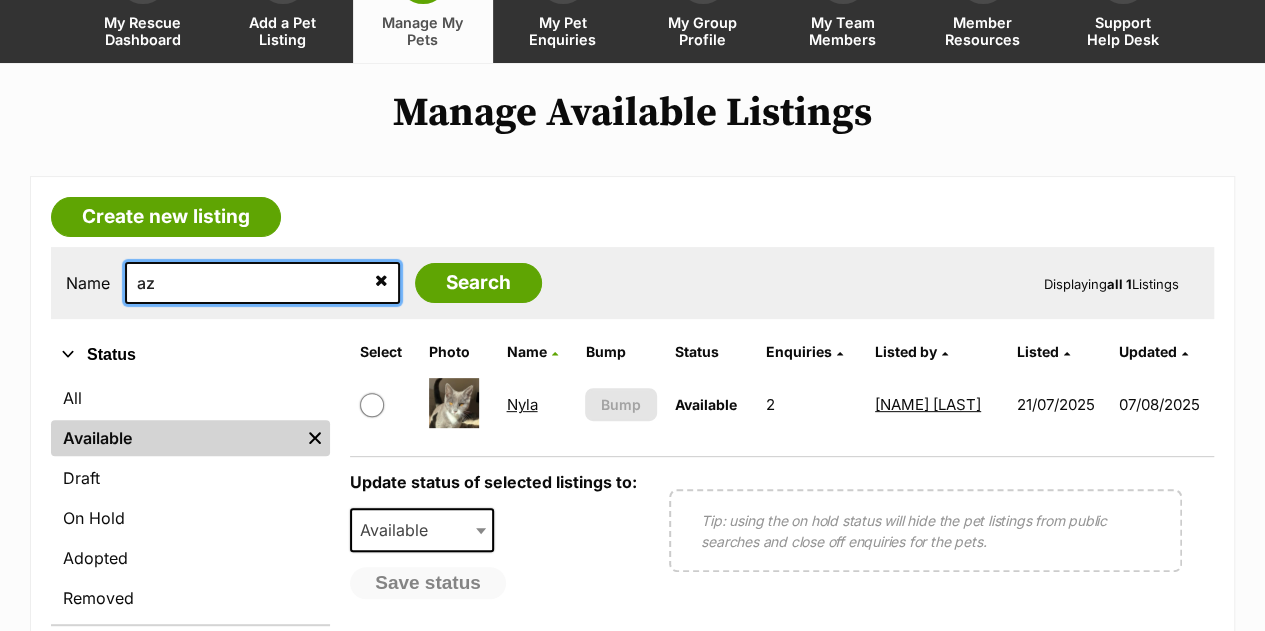 type on "az" 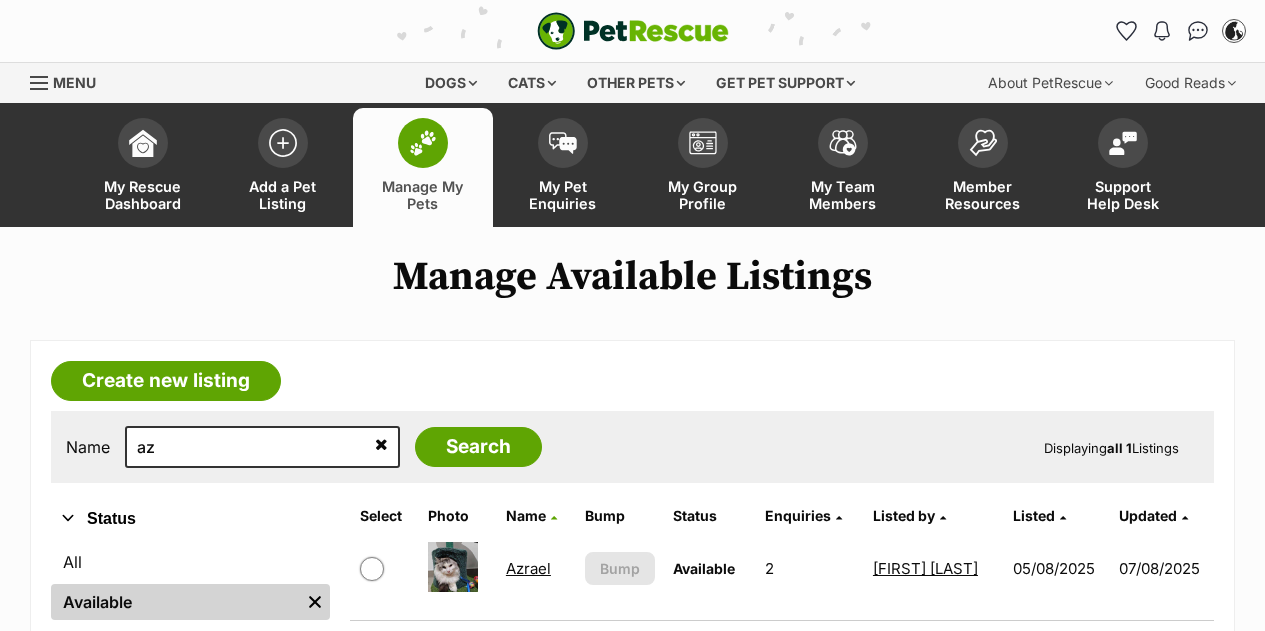 scroll, scrollTop: 0, scrollLeft: 0, axis: both 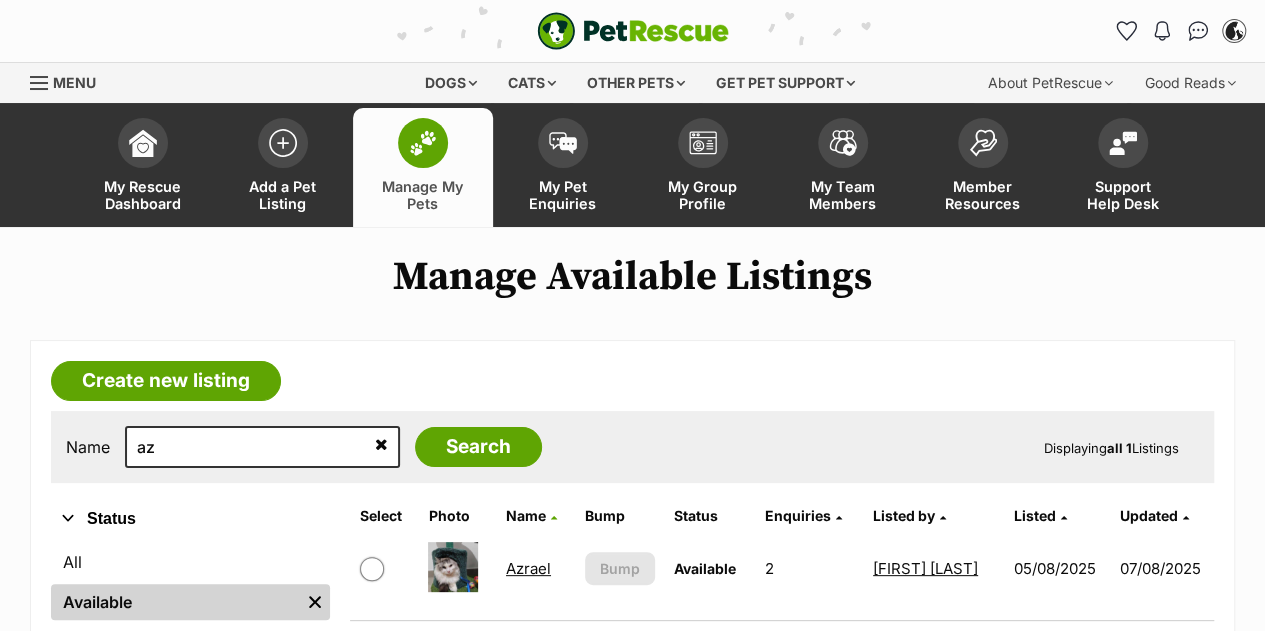 click on "Azrael" at bounding box center (528, 568) 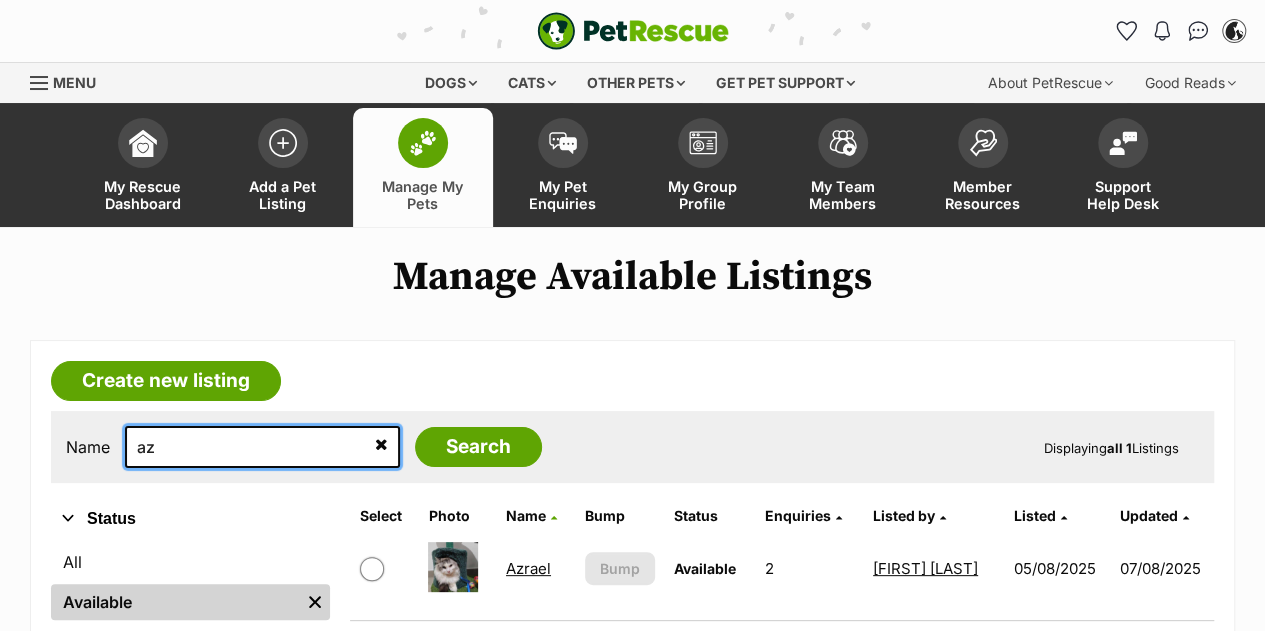 click on "az" at bounding box center [262, 447] 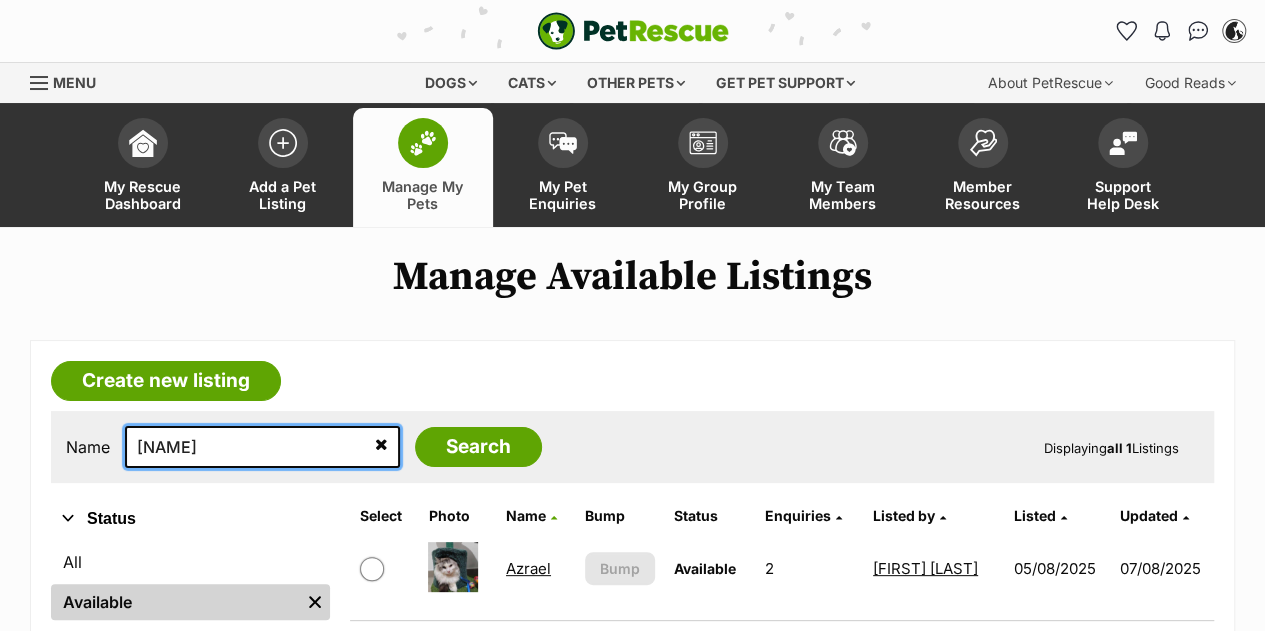 type on "sam" 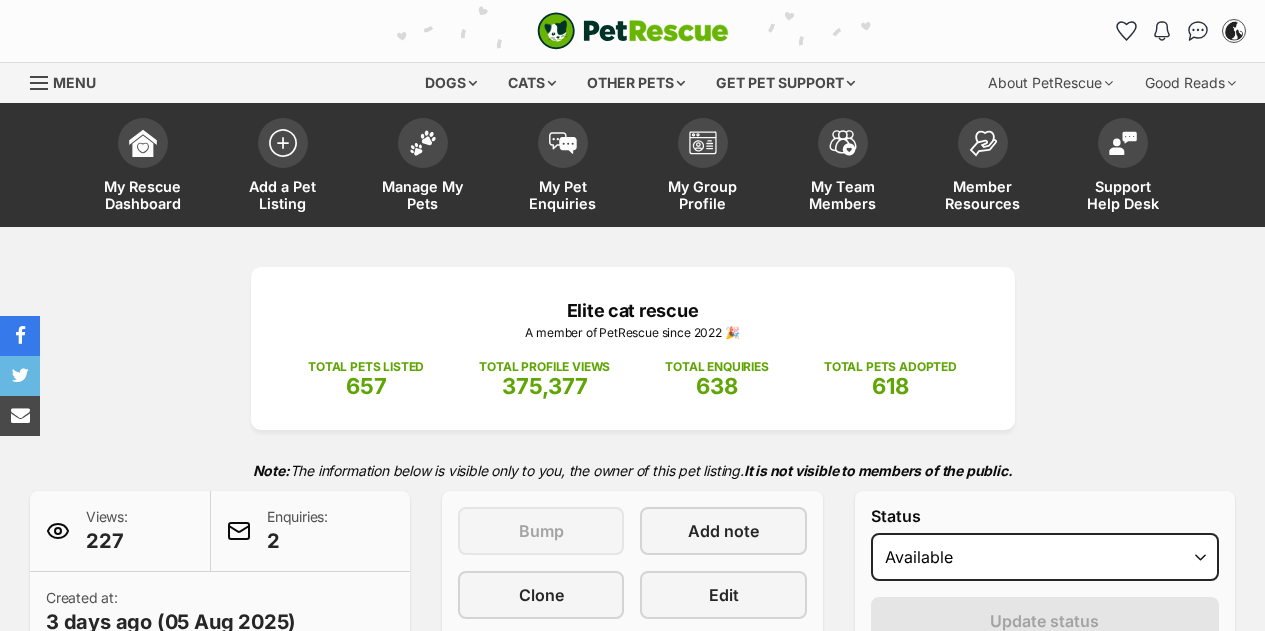 scroll, scrollTop: 720, scrollLeft: 0, axis: vertical 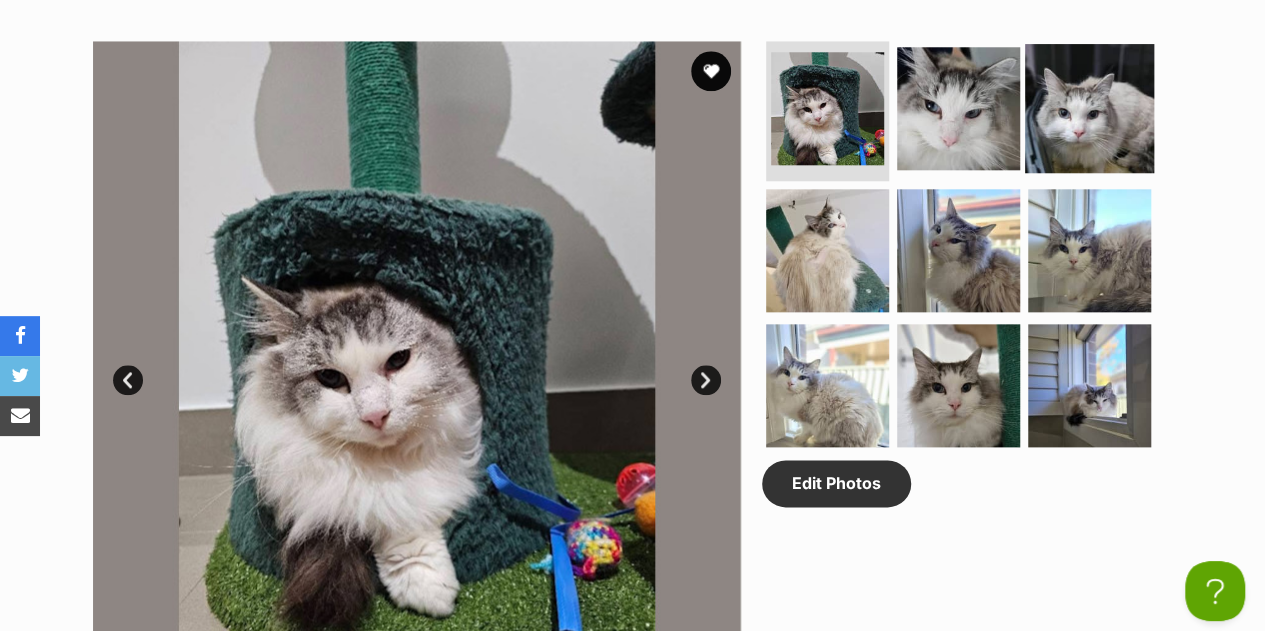 click at bounding box center [1089, 108] 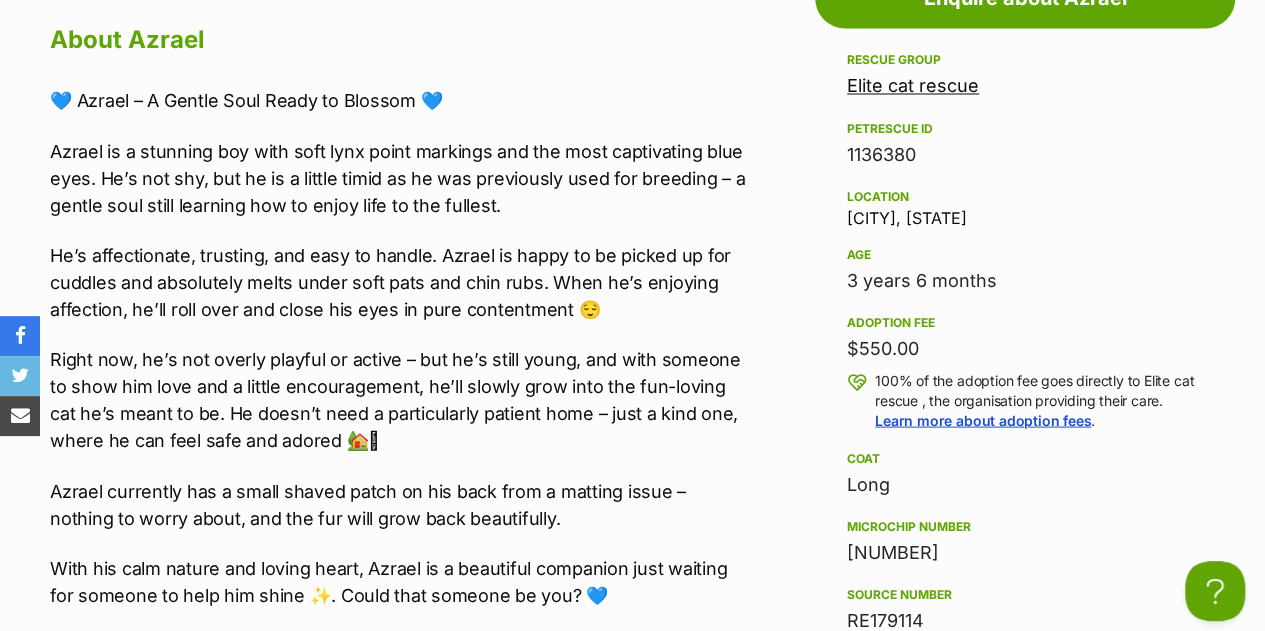 scroll, scrollTop: 1795, scrollLeft: 0, axis: vertical 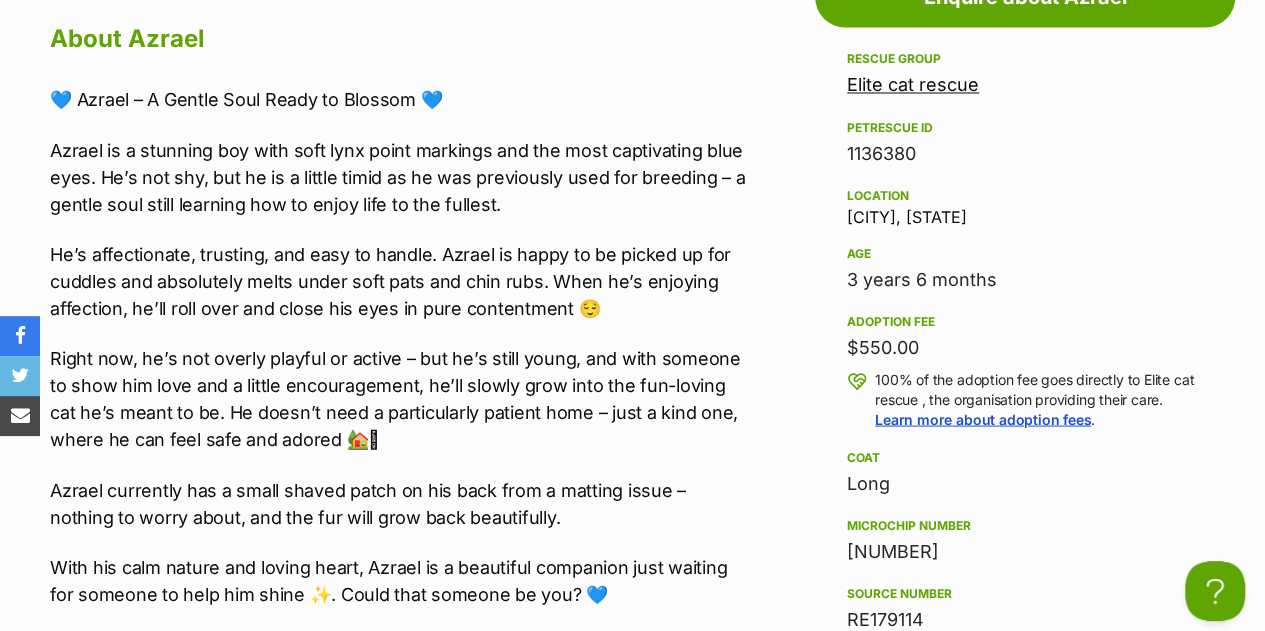 click on "[NUMBER]" at bounding box center [1025, 551] 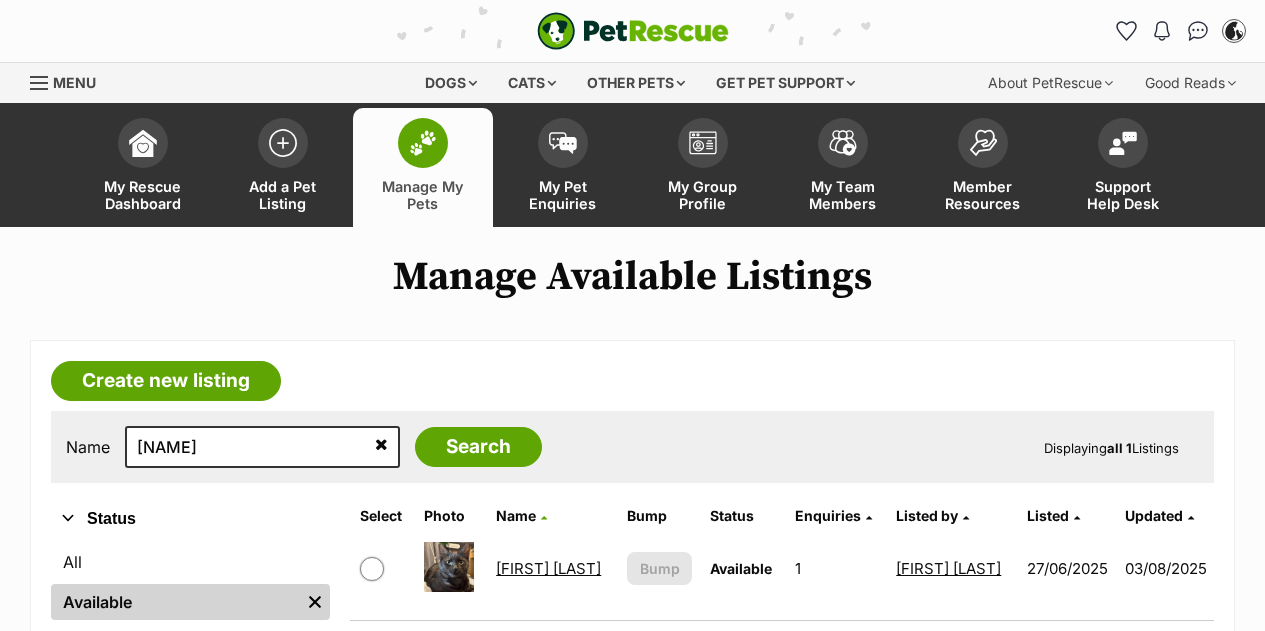 scroll, scrollTop: 199, scrollLeft: 0, axis: vertical 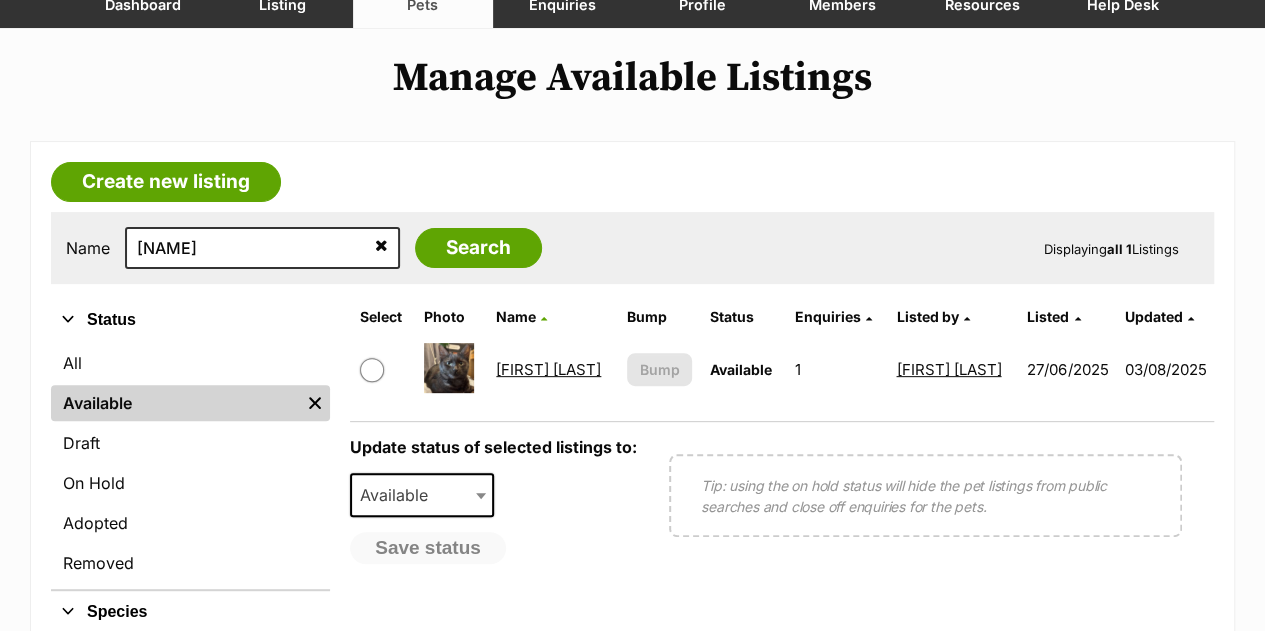 click on "[FIRST] [LAST]" at bounding box center [548, 369] 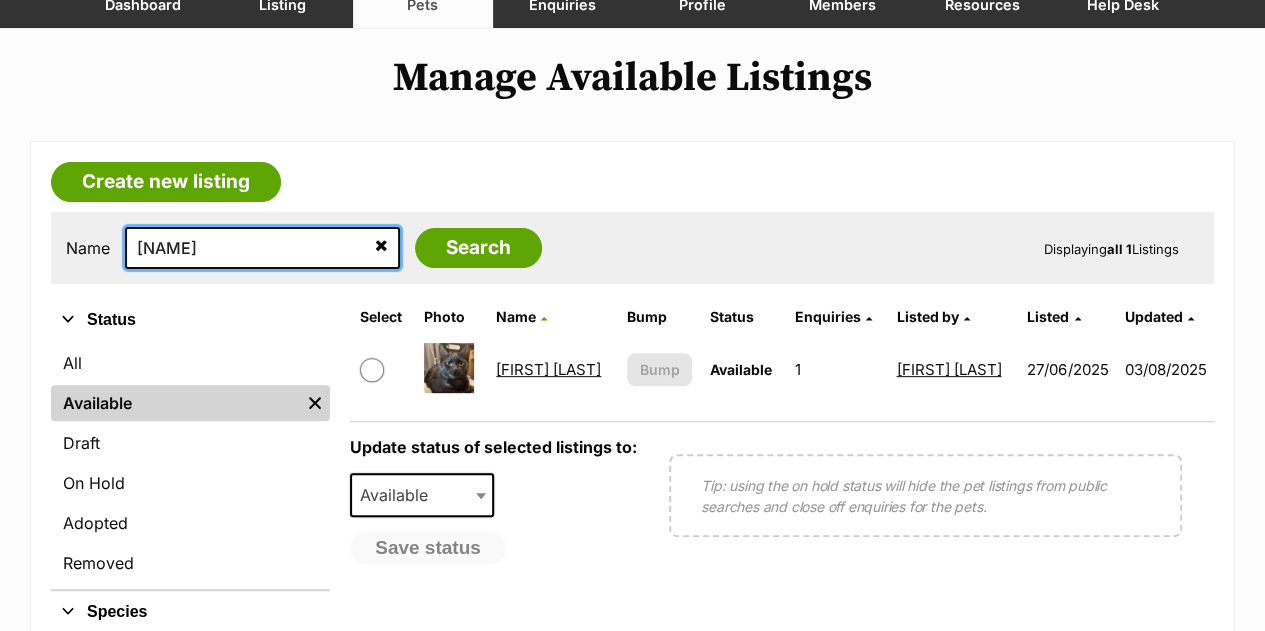 click on "sam" at bounding box center (262, 248) 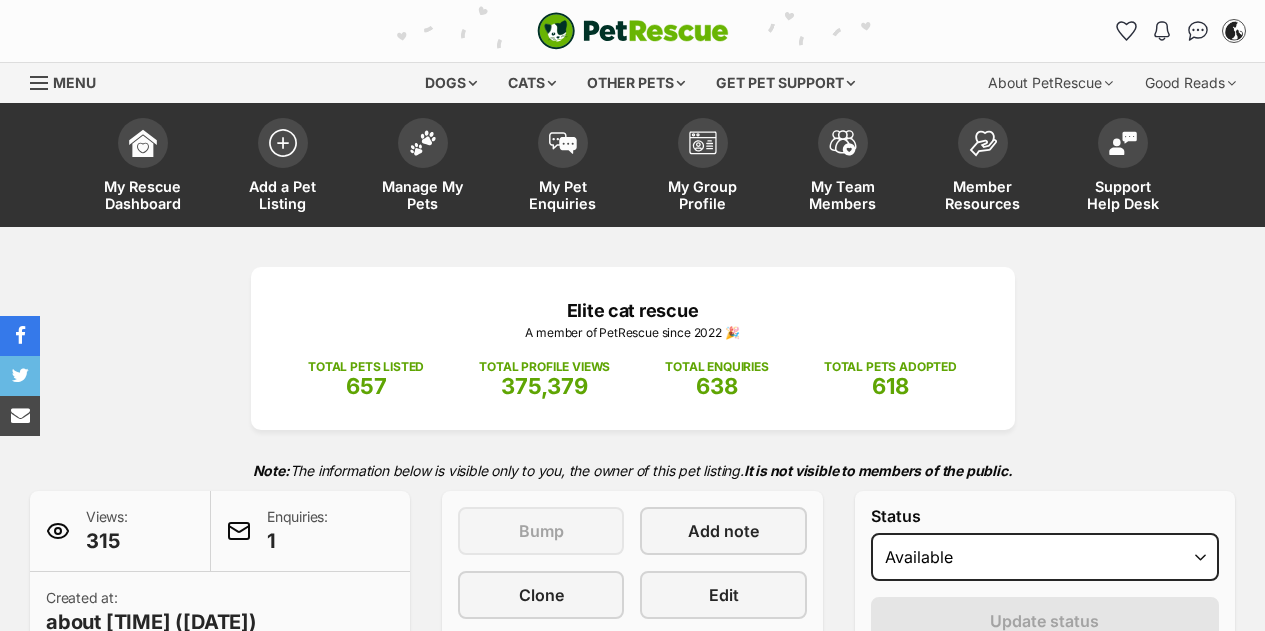 scroll, scrollTop: 970, scrollLeft: 0, axis: vertical 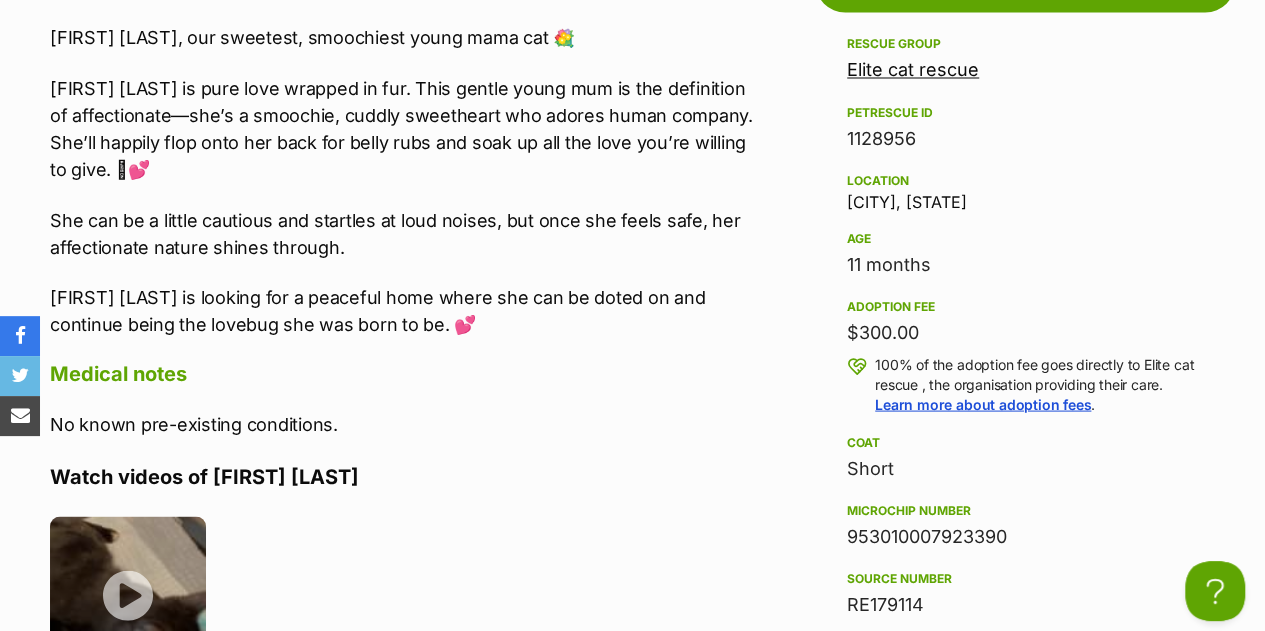 click on "953010007923390" at bounding box center [1025, 536] 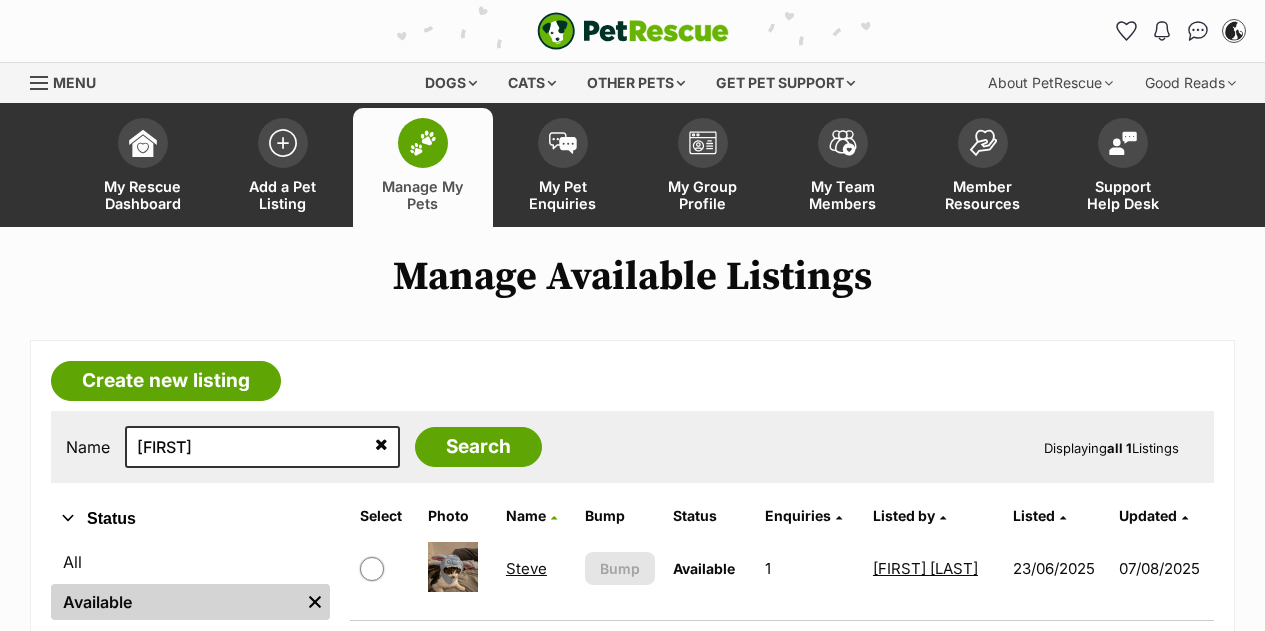 scroll, scrollTop: 0, scrollLeft: 0, axis: both 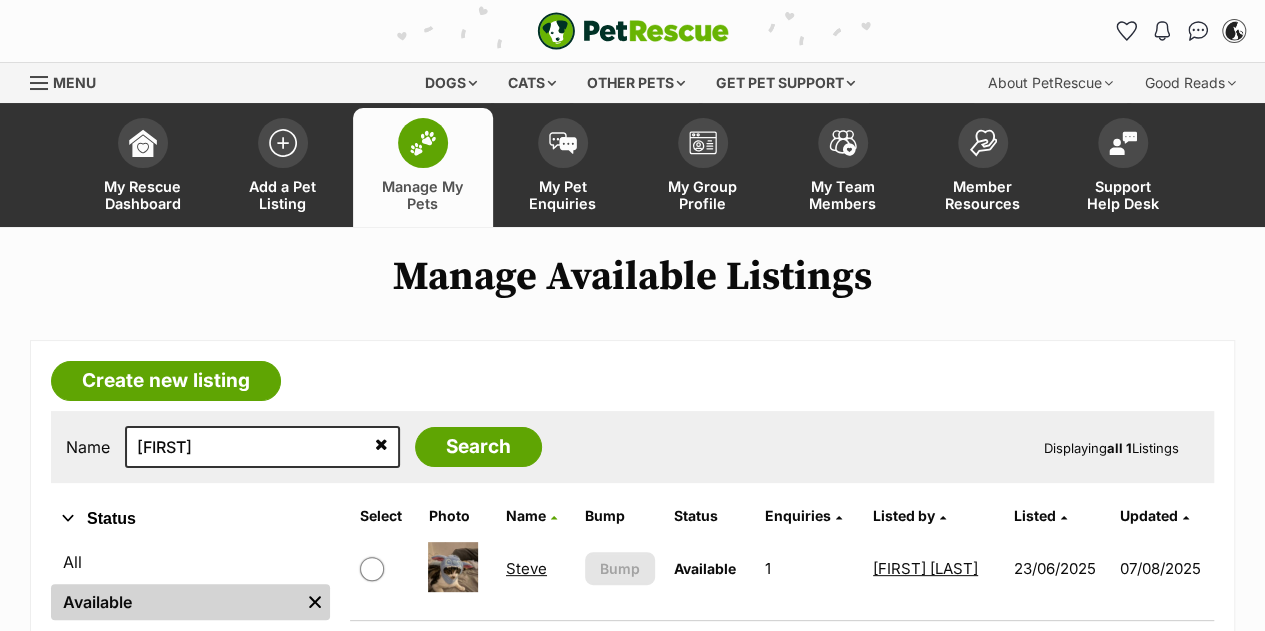 click on "Steve" at bounding box center (526, 568) 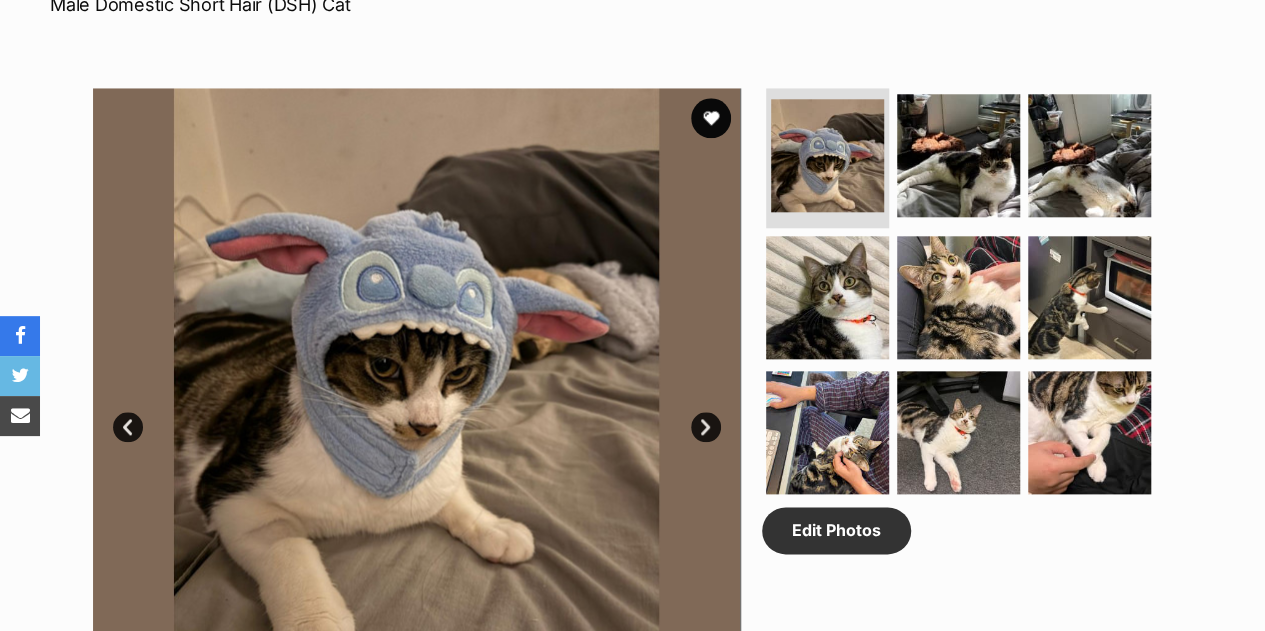 scroll, scrollTop: 0, scrollLeft: 0, axis: both 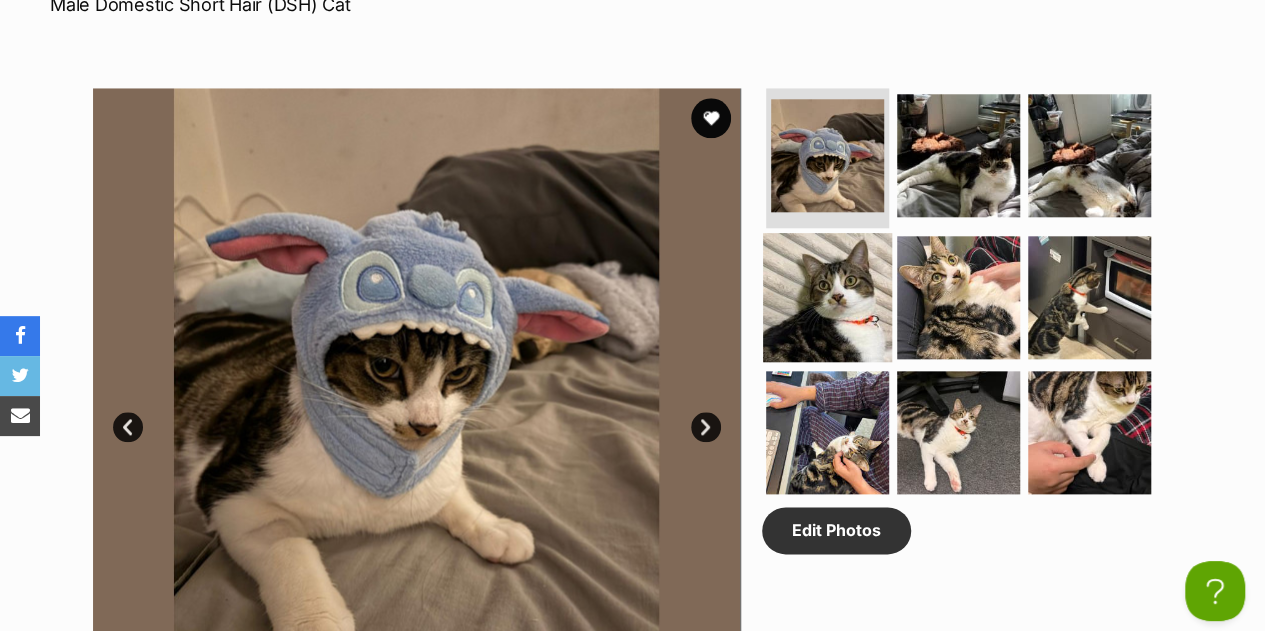 click at bounding box center [827, 296] 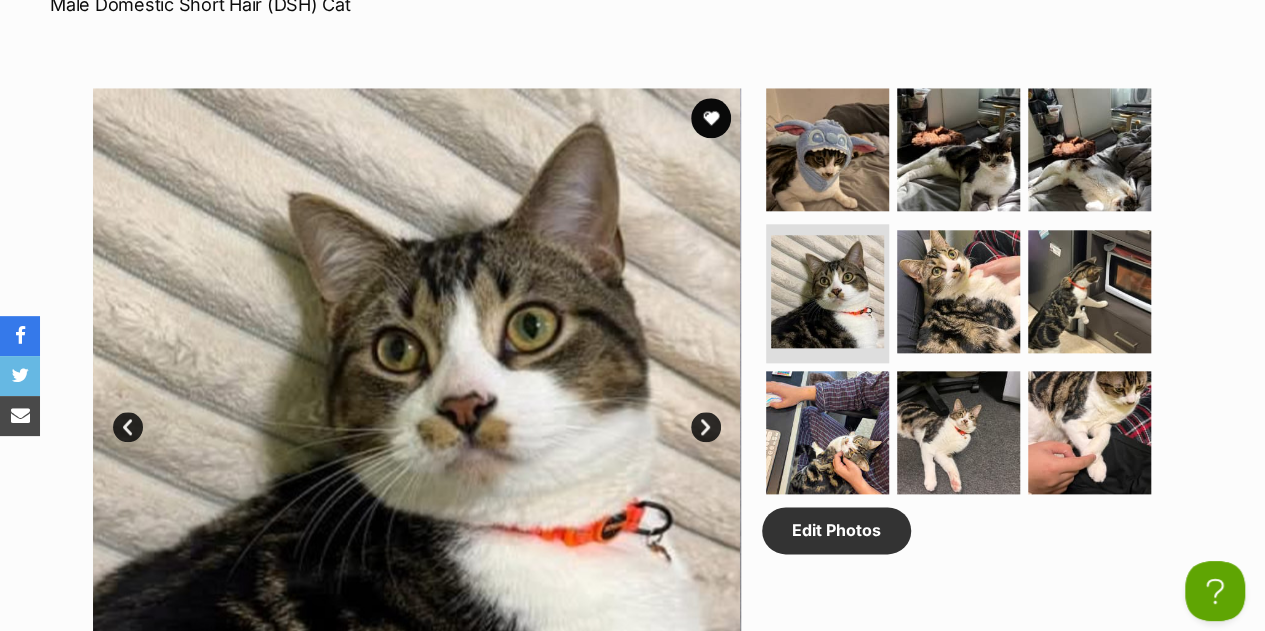 scroll, scrollTop: 0, scrollLeft: 0, axis: both 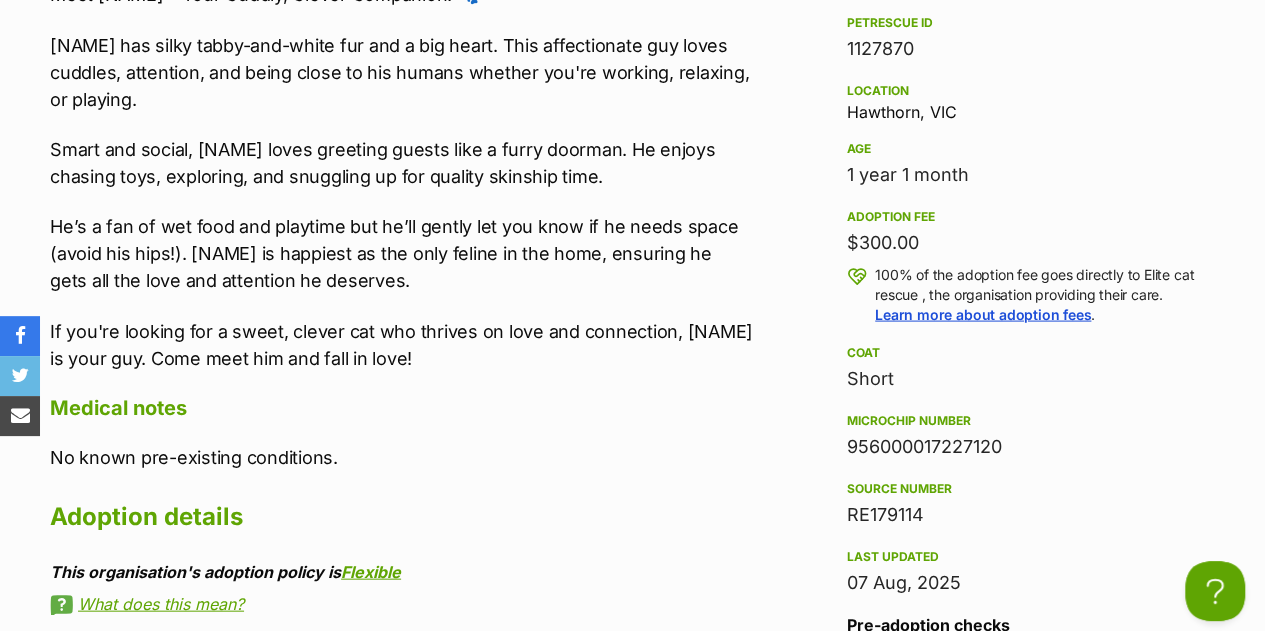 click on "956000017227120" at bounding box center [1025, 447] 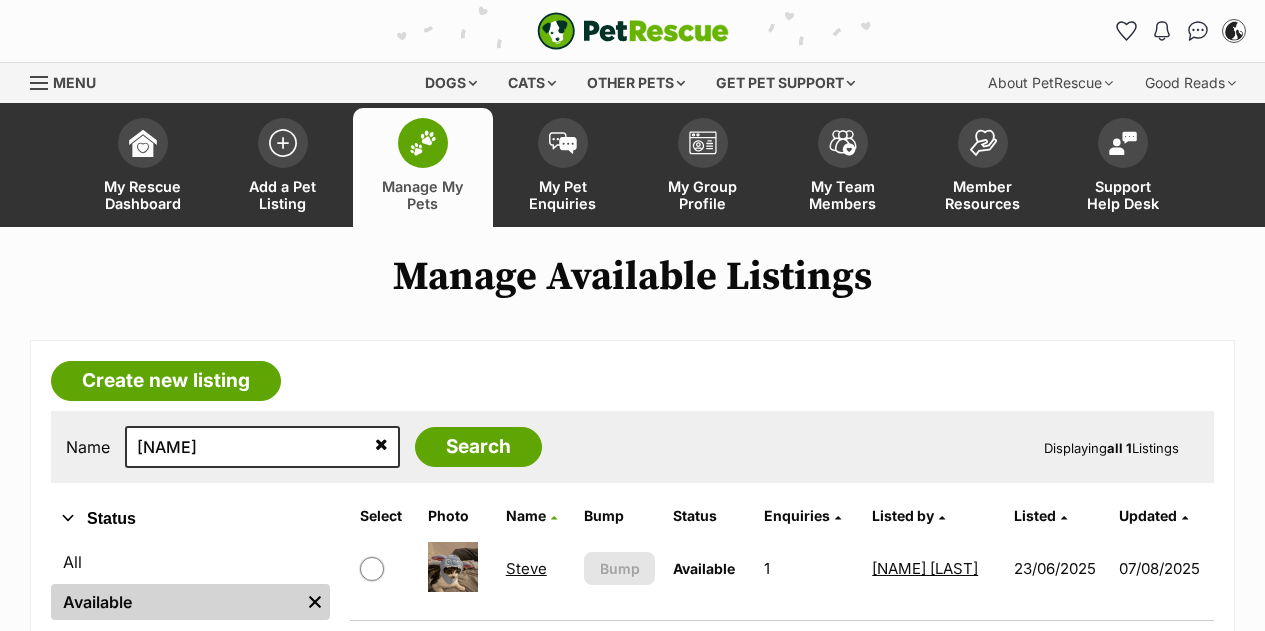 scroll, scrollTop: 0, scrollLeft: 0, axis: both 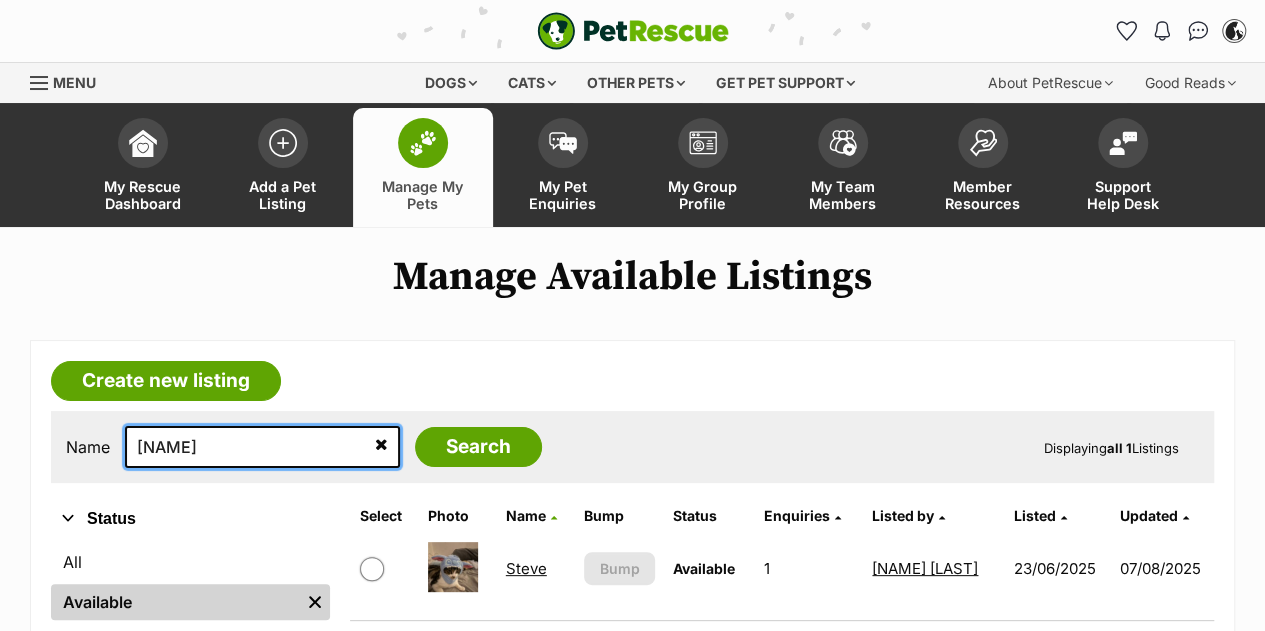 click on "[NAME]" at bounding box center (262, 447) 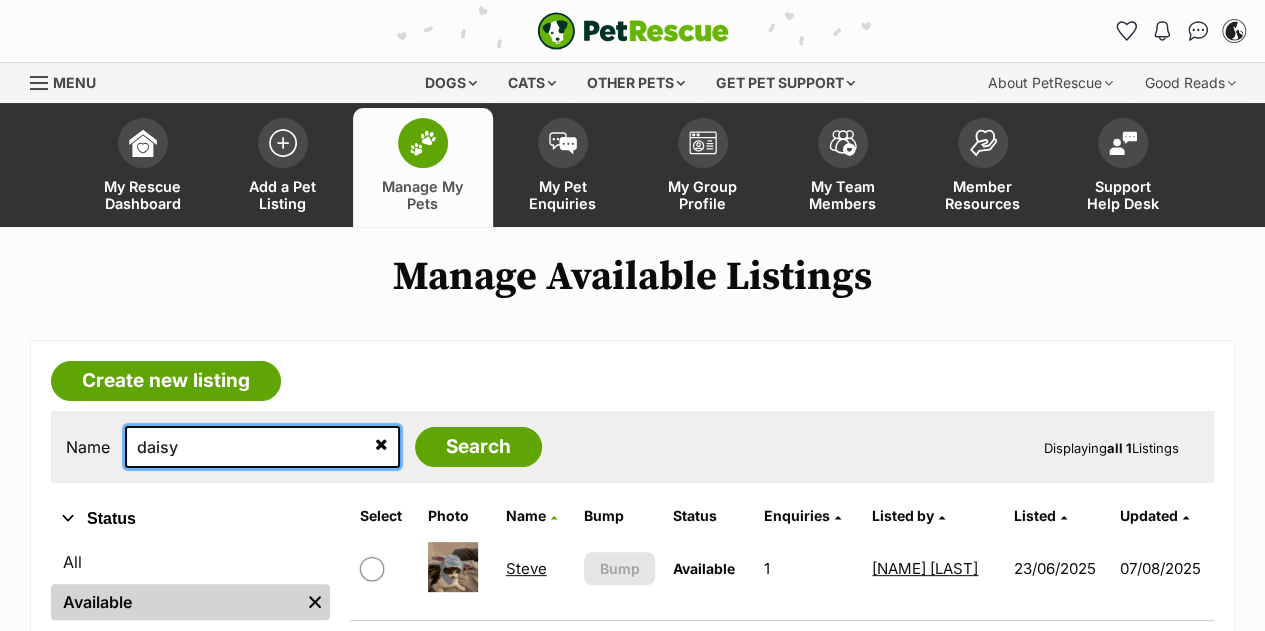 type on "daisy" 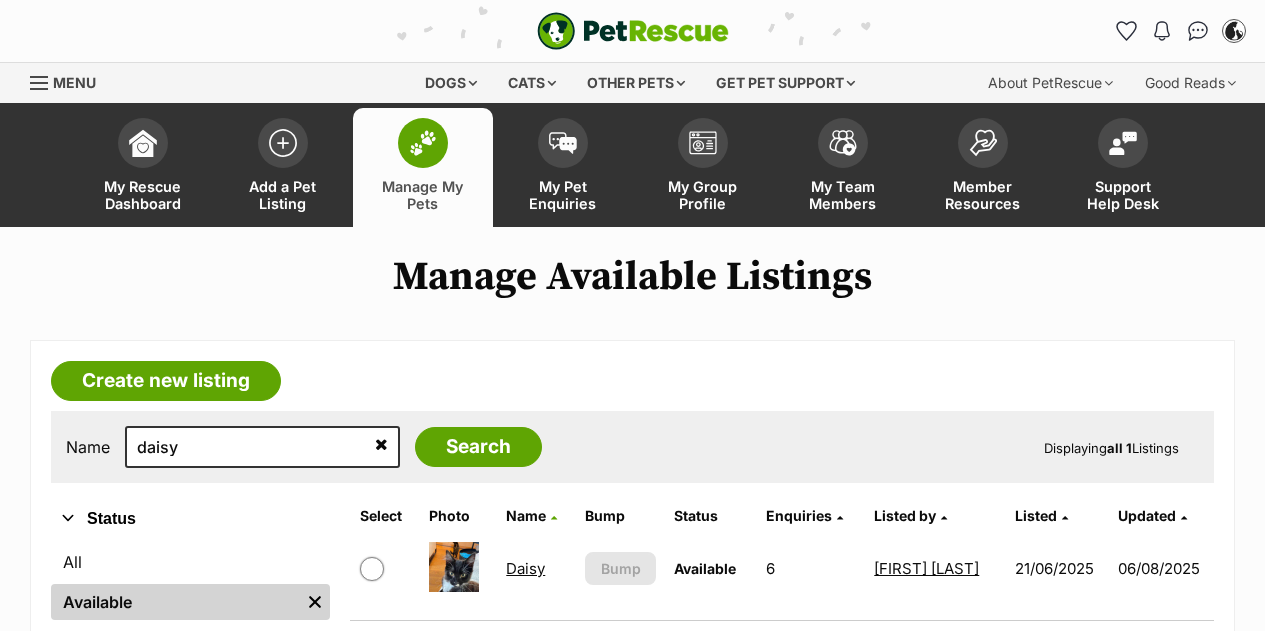 scroll, scrollTop: 304, scrollLeft: 0, axis: vertical 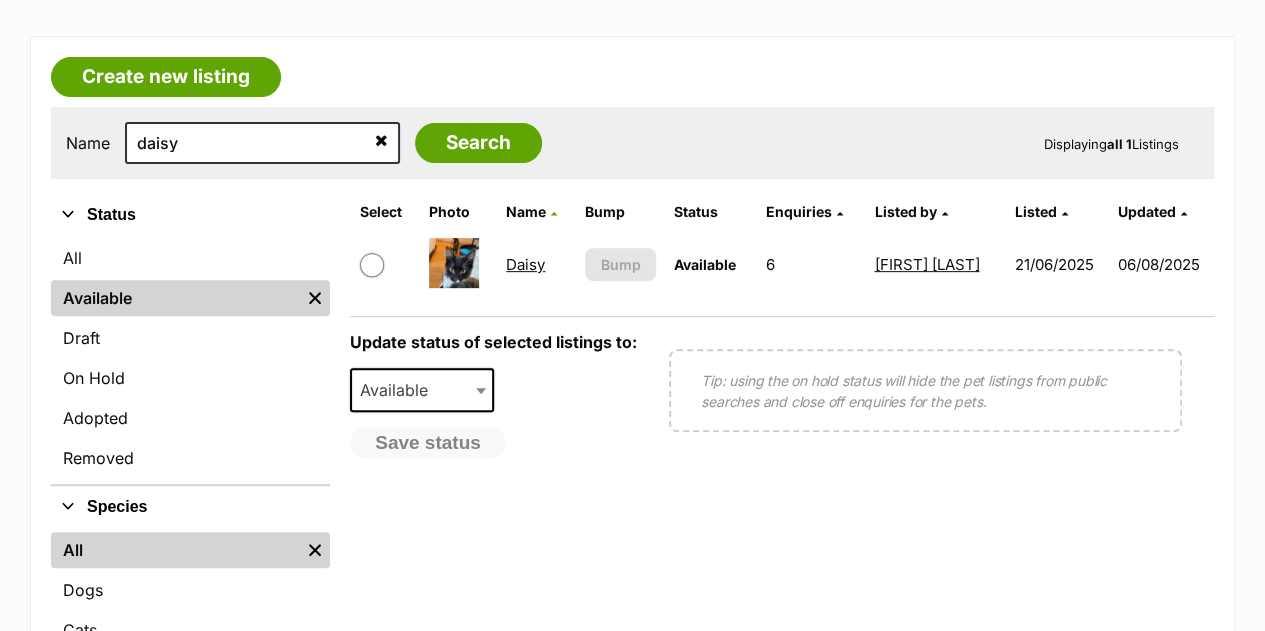 click on "Daisy" at bounding box center (525, 264) 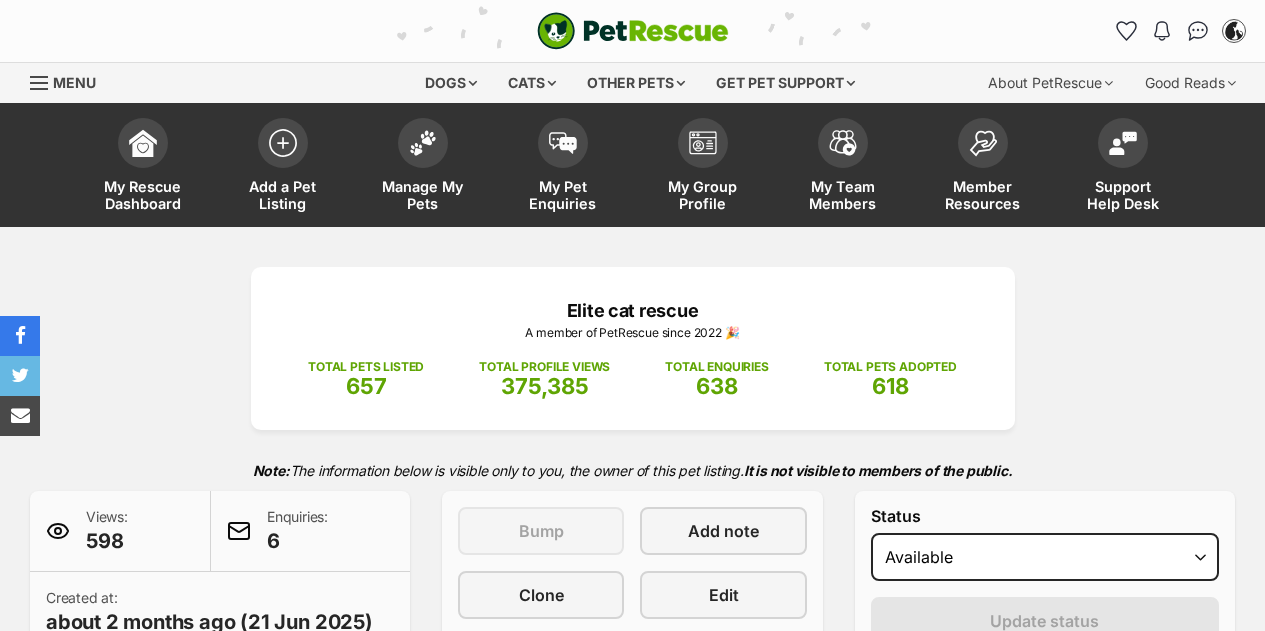 scroll, scrollTop: 871, scrollLeft: 0, axis: vertical 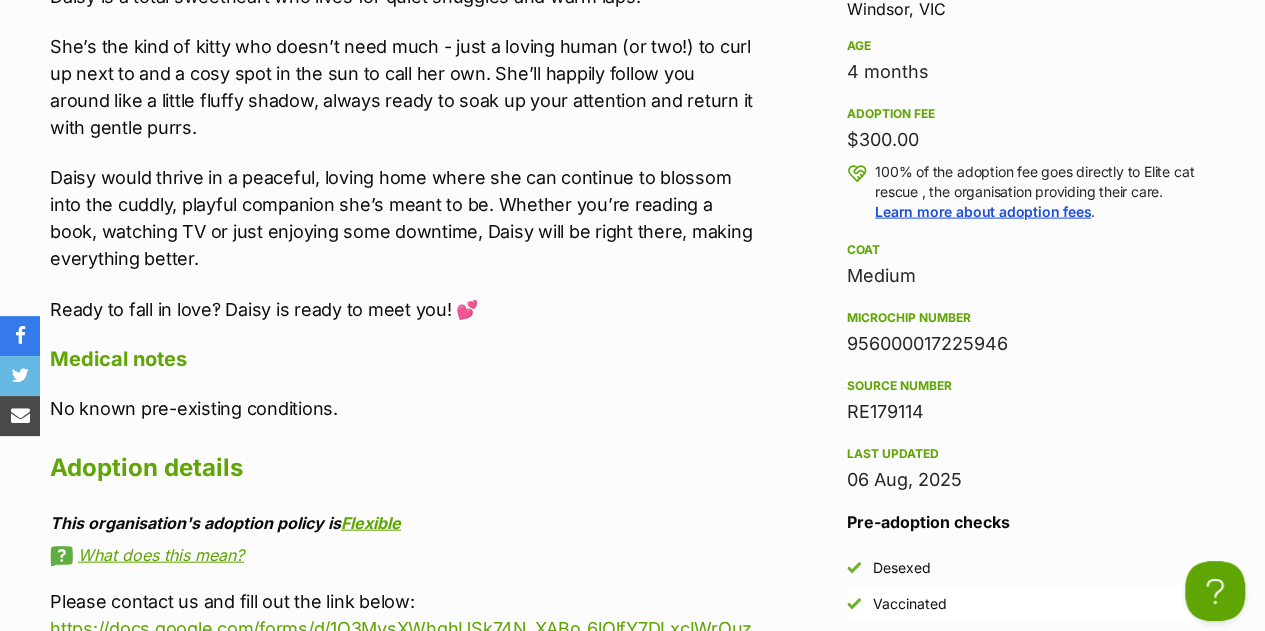 click on "956000017225946" at bounding box center (1025, 344) 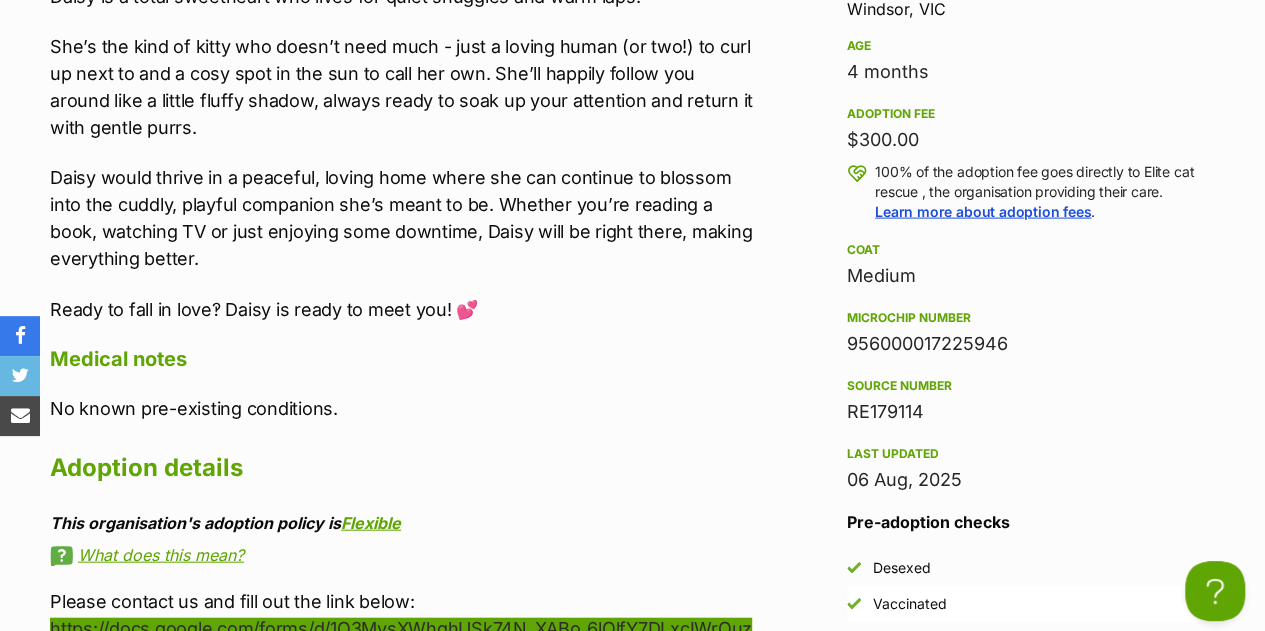 scroll, scrollTop: 0, scrollLeft: 0, axis: both 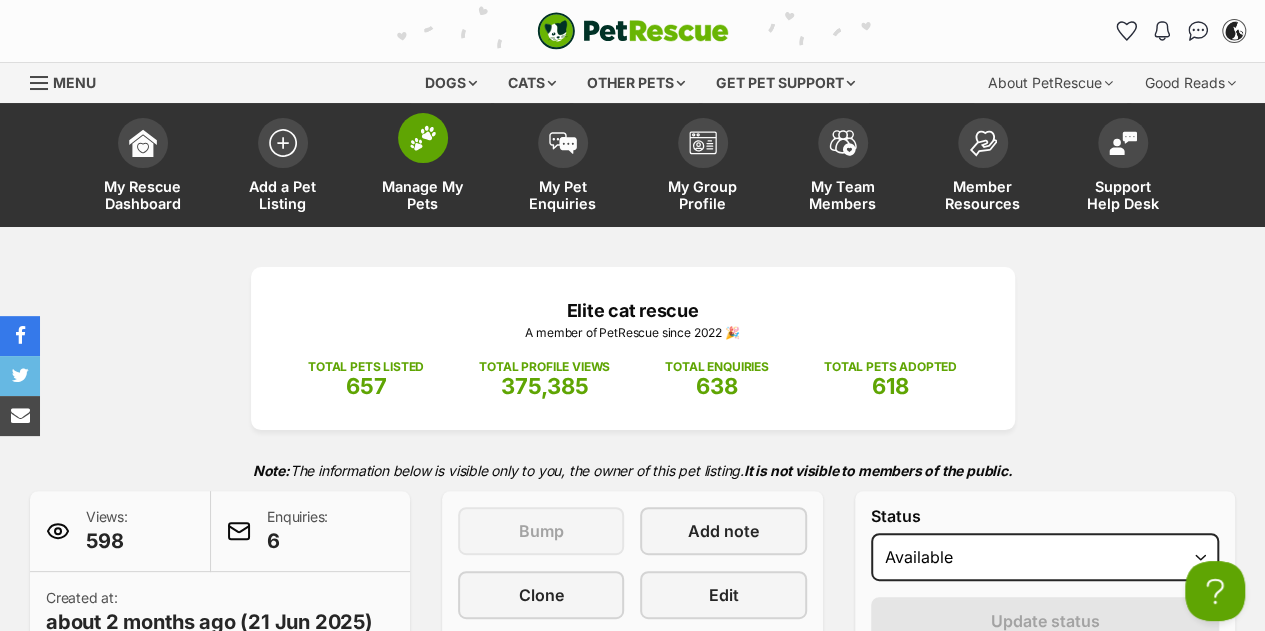 click on "Manage My Pets" at bounding box center [423, 167] 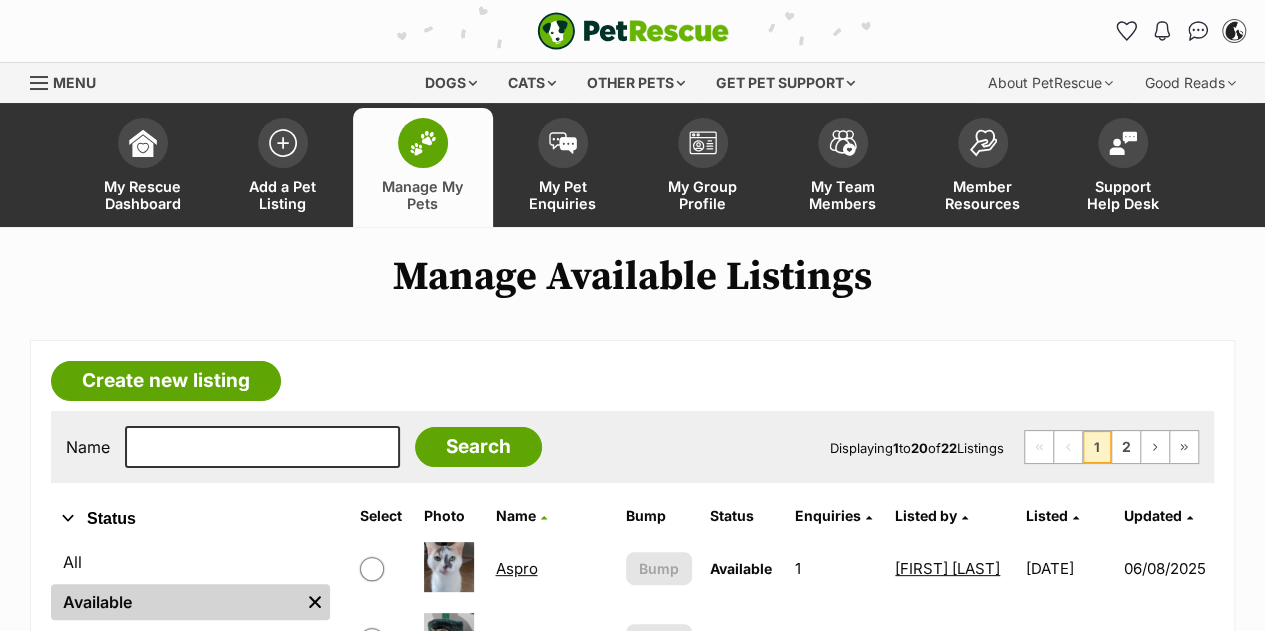 scroll, scrollTop: 215, scrollLeft: 0, axis: vertical 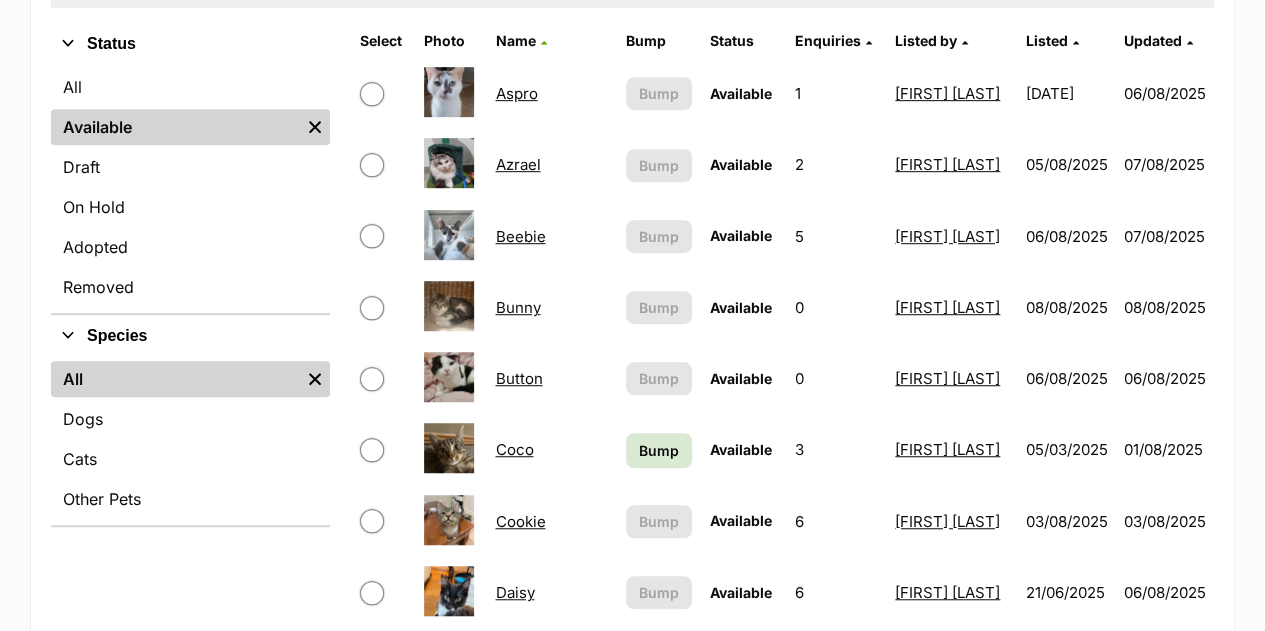 click on "Bunny" at bounding box center [517, 307] 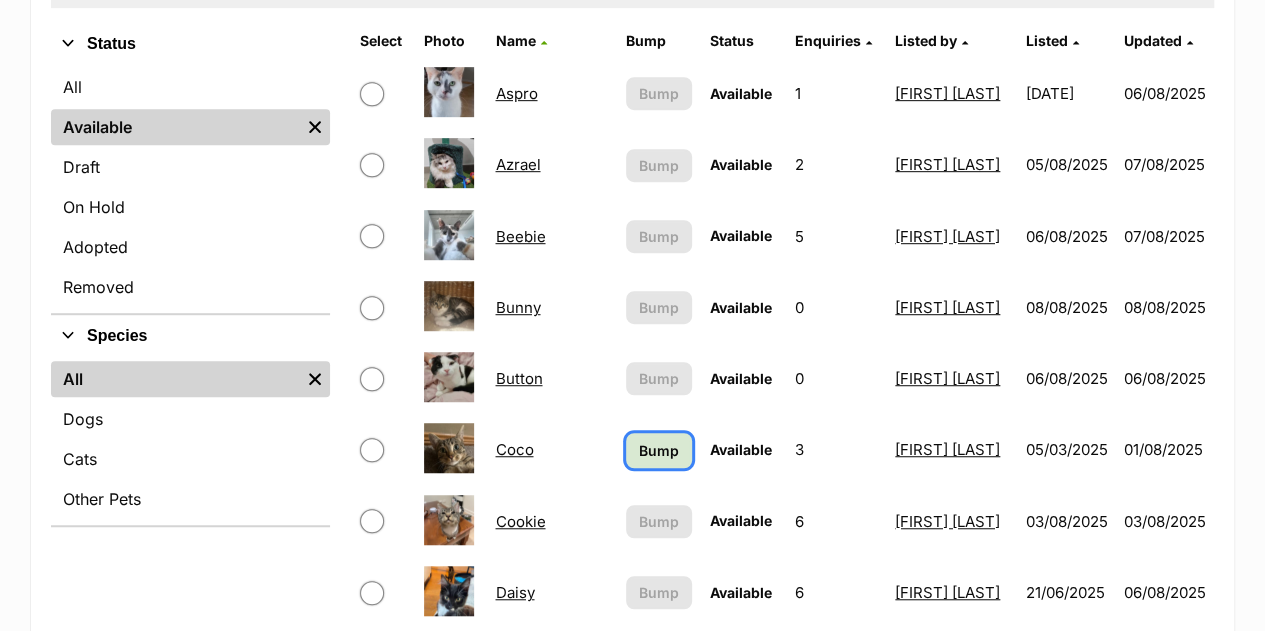 click on "Bump" at bounding box center (659, 450) 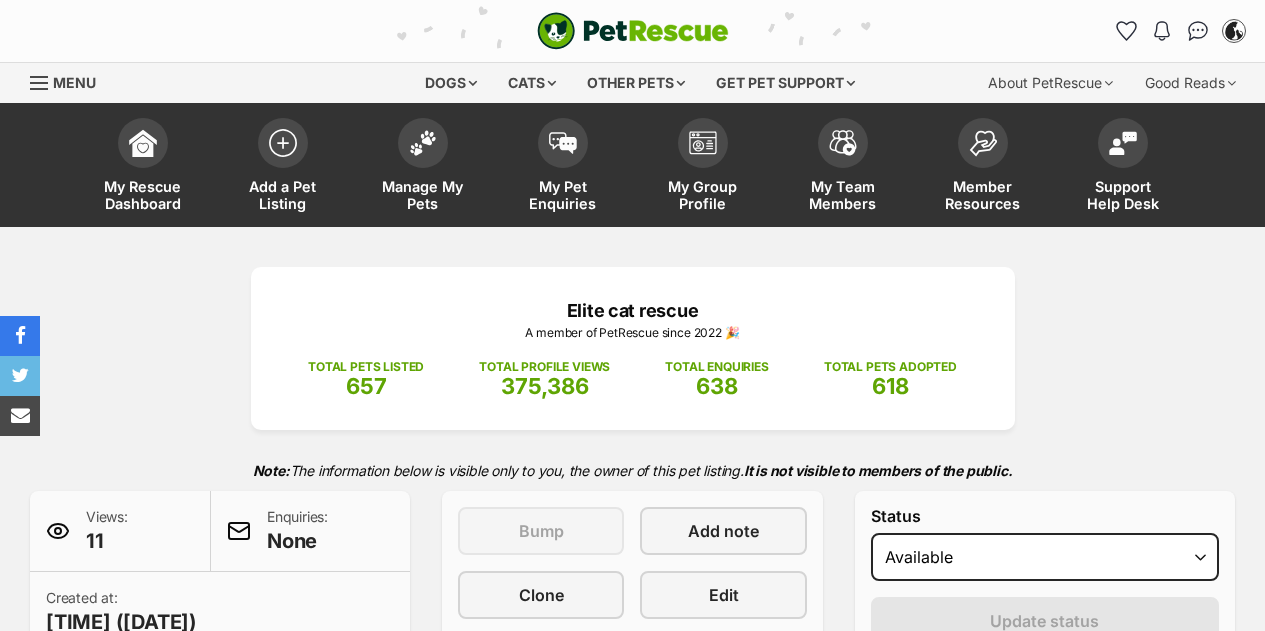 scroll, scrollTop: 594, scrollLeft: 0, axis: vertical 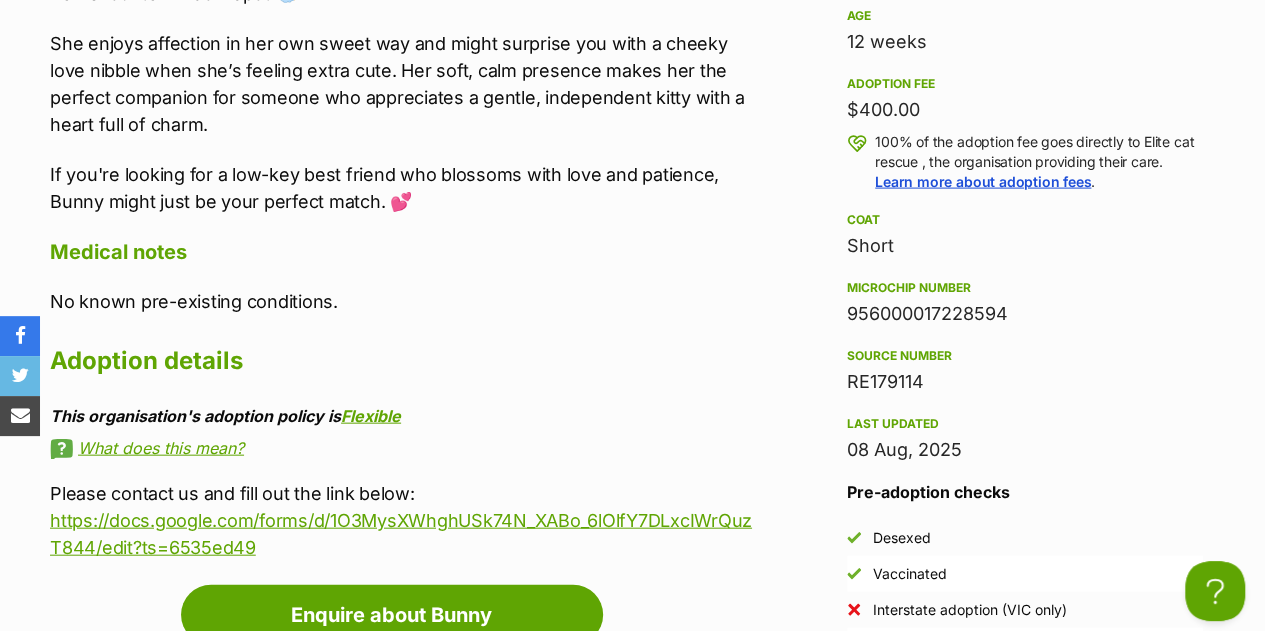 click on "956000017228594" at bounding box center [1025, 314] 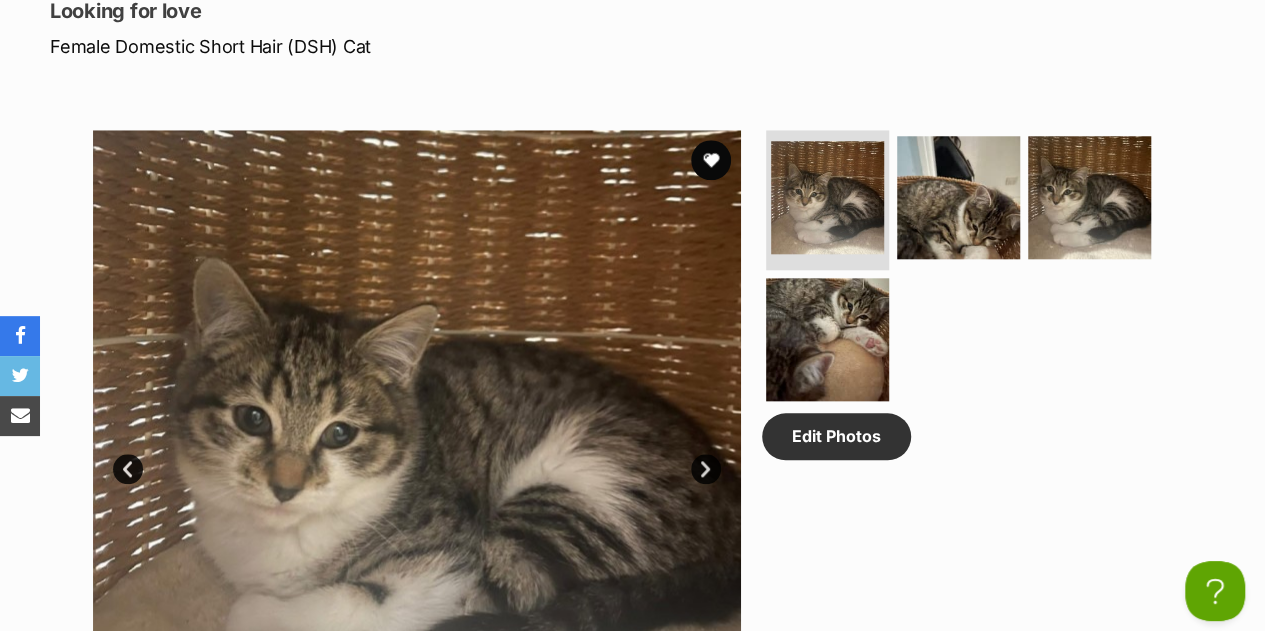 scroll, scrollTop: 988, scrollLeft: 0, axis: vertical 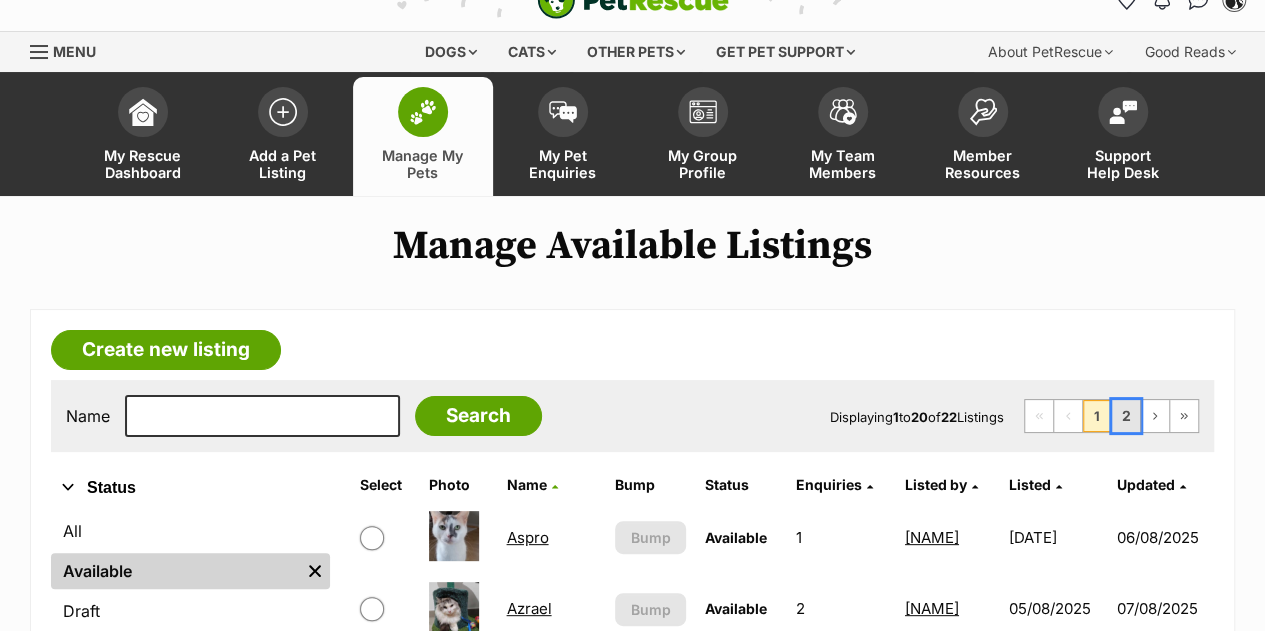 click on "2" at bounding box center (1126, 416) 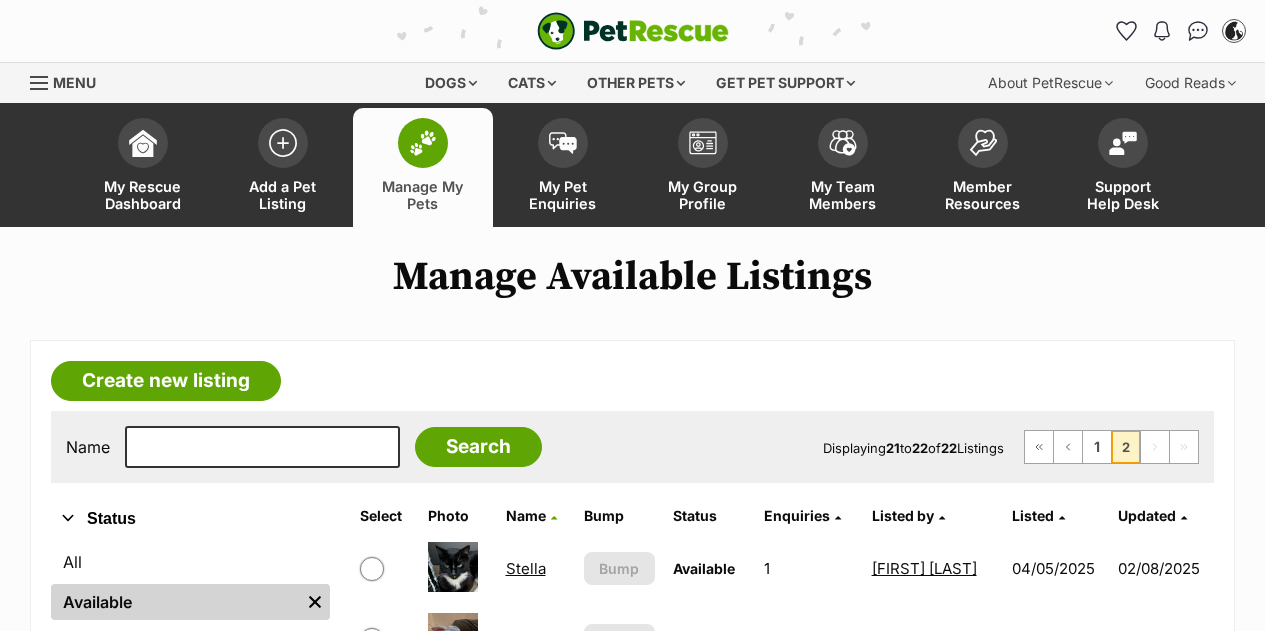scroll, scrollTop: 151, scrollLeft: 0, axis: vertical 